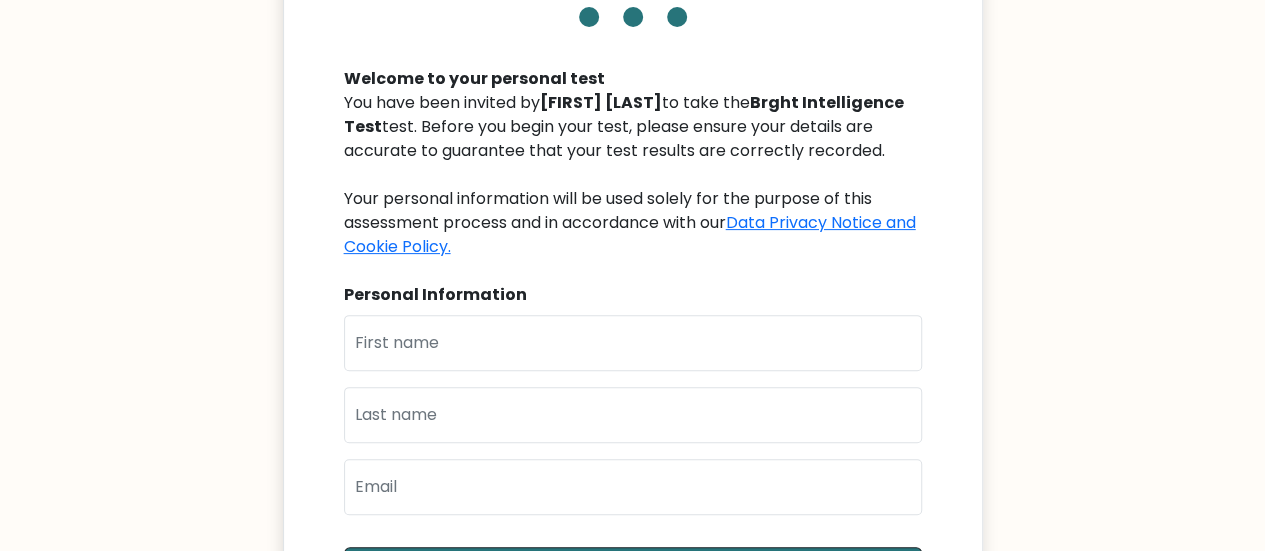 scroll, scrollTop: 200, scrollLeft: 0, axis: vertical 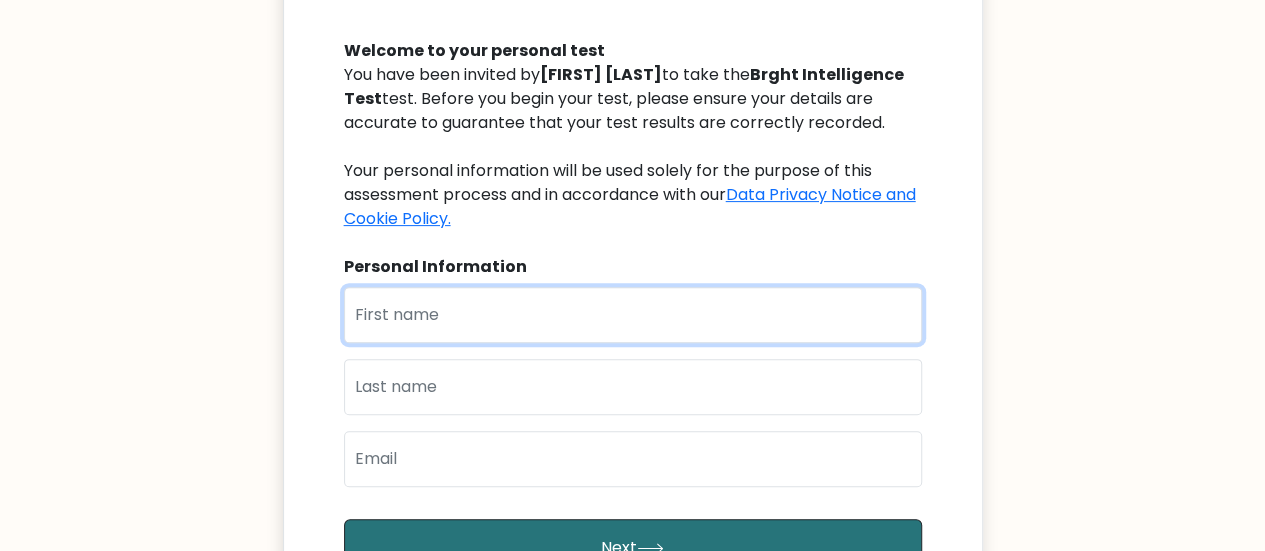 click at bounding box center [633, 315] 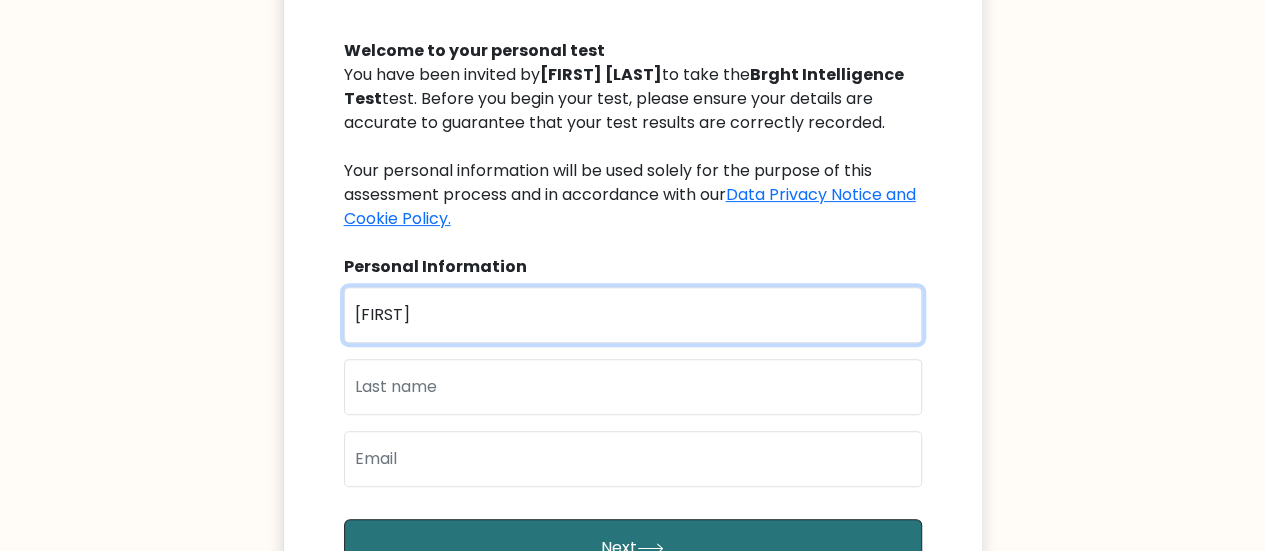 type on "Yury" 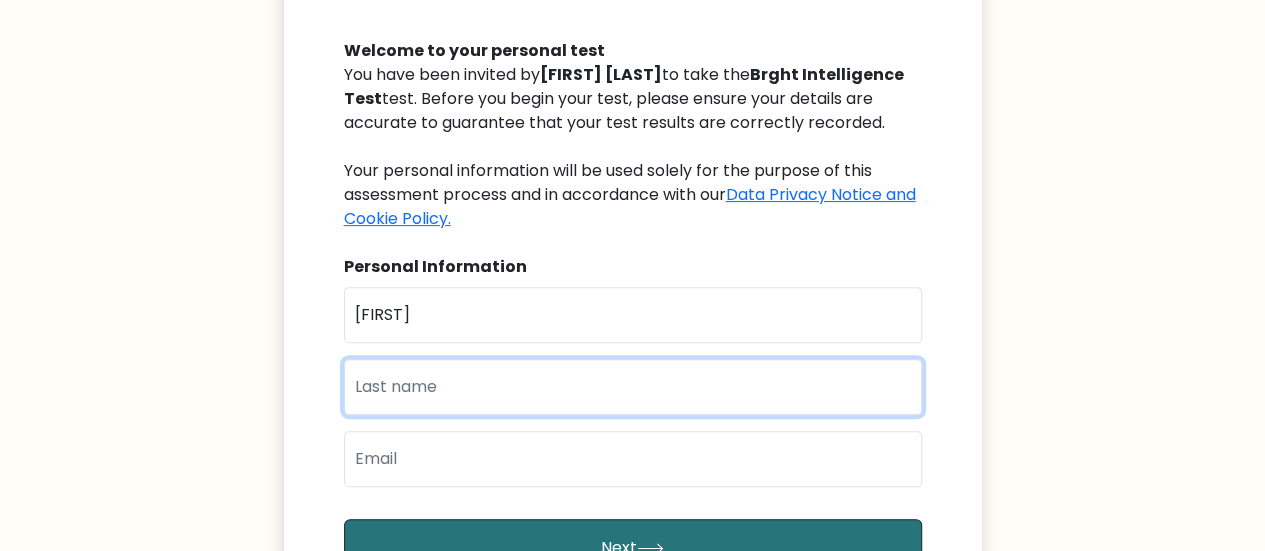 click at bounding box center [633, 387] 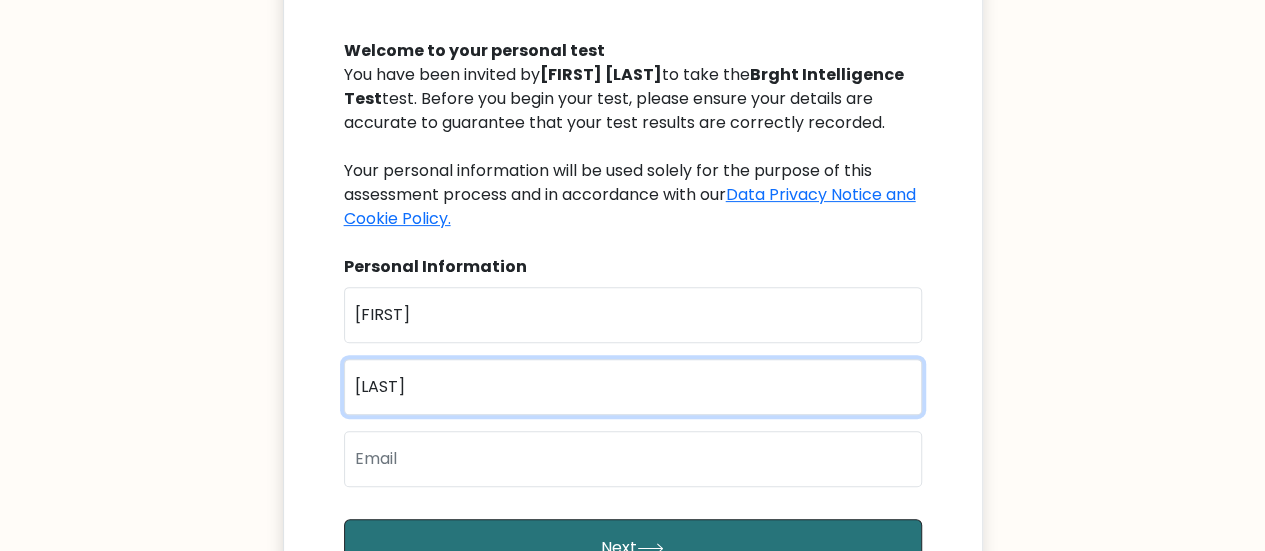 type on "Varenkov" 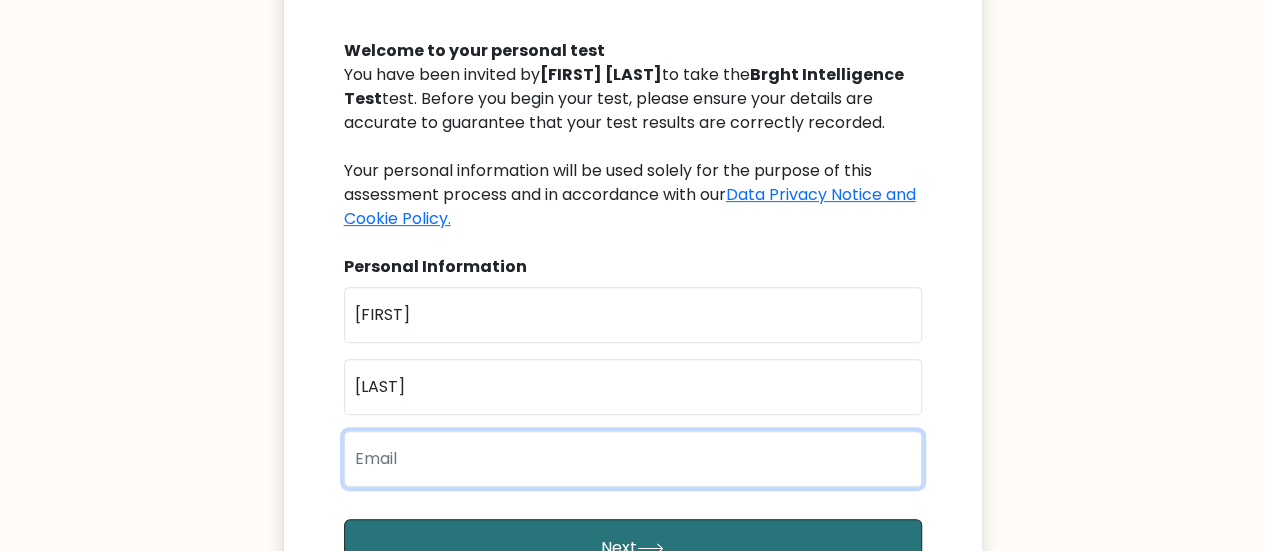 click at bounding box center (633, 459) 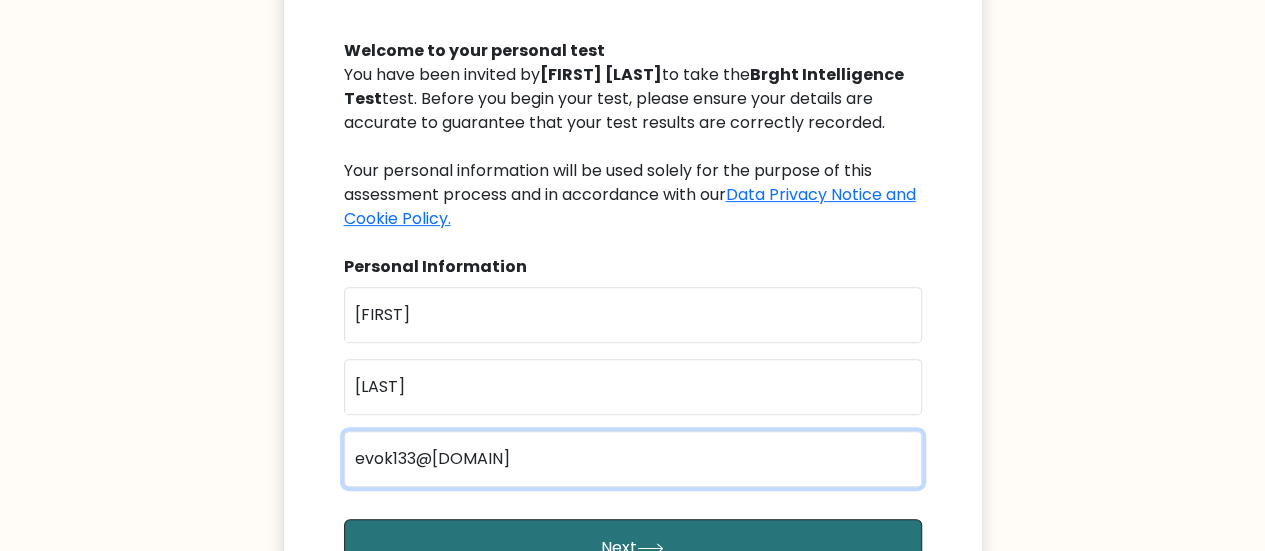 click on "evok133@vk.com" at bounding box center (633, 459) 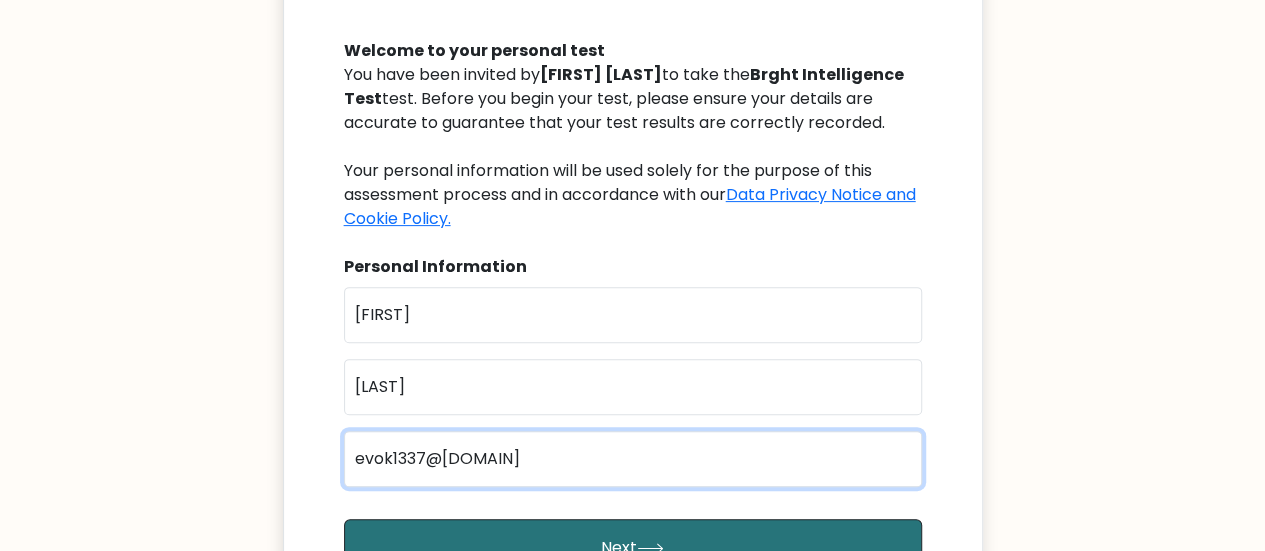 type on "evok1337@vk.com" 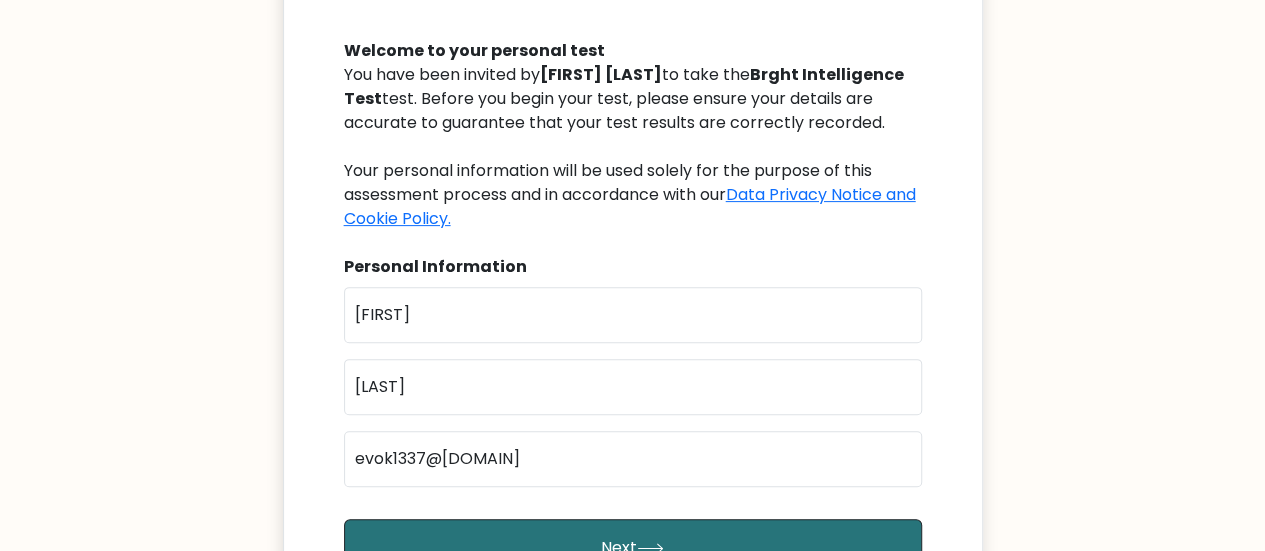 click on "Brght Intelligence Test
Welcome to your personal test
You have been invited by  Bislan Sovmiz  to take the  Brght Intelligence Test  test. Before you begin
your test, please ensure your details are accurate to guarantee that your test results are correctly recorded.
Your personal information will be used solely for the purpose of this assessment process and in accordance with
our  Data Privacy Notice and Cookie Policy.
Personal Information
First Name
Yury
Last Name
Varenkov
Email
evok1337@vk.com
Next" at bounding box center [633, 301] 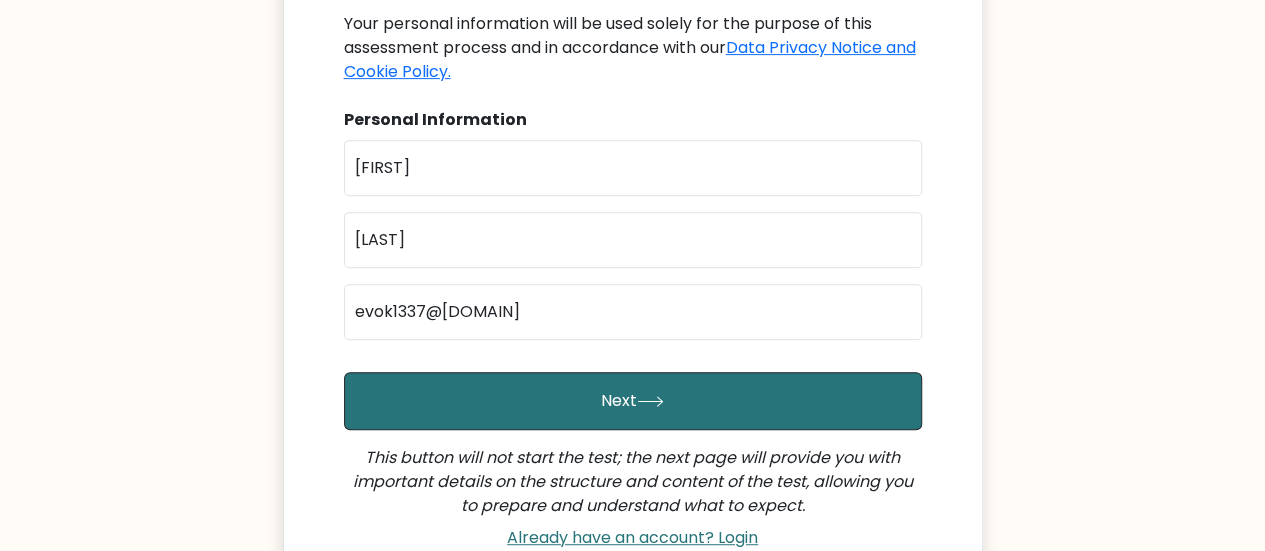 scroll, scrollTop: 500, scrollLeft: 0, axis: vertical 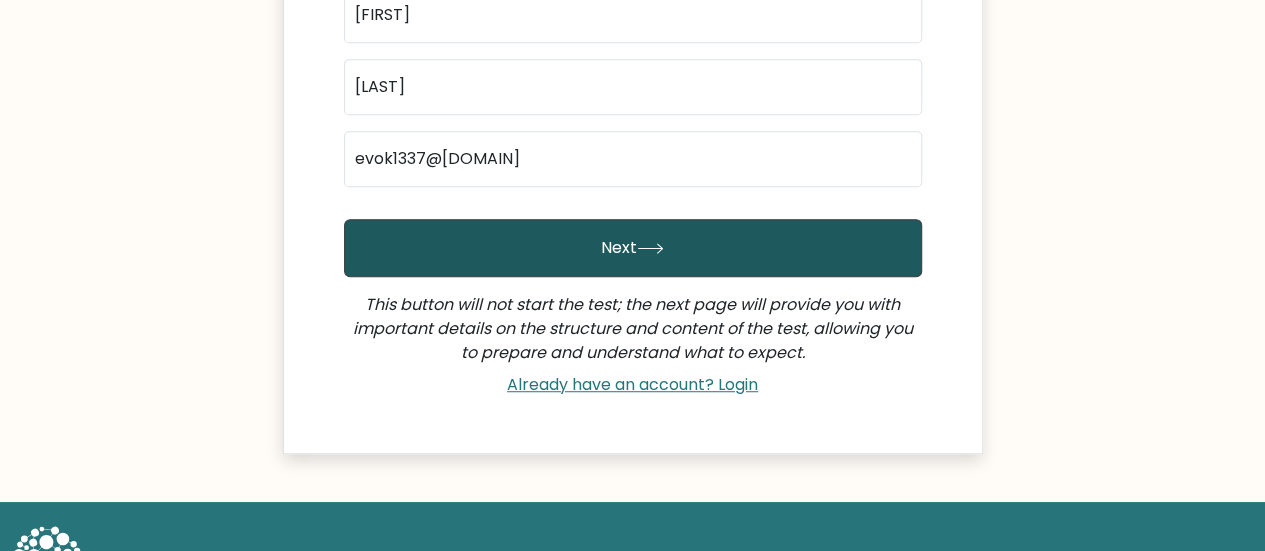 click on "Next" at bounding box center (633, 248) 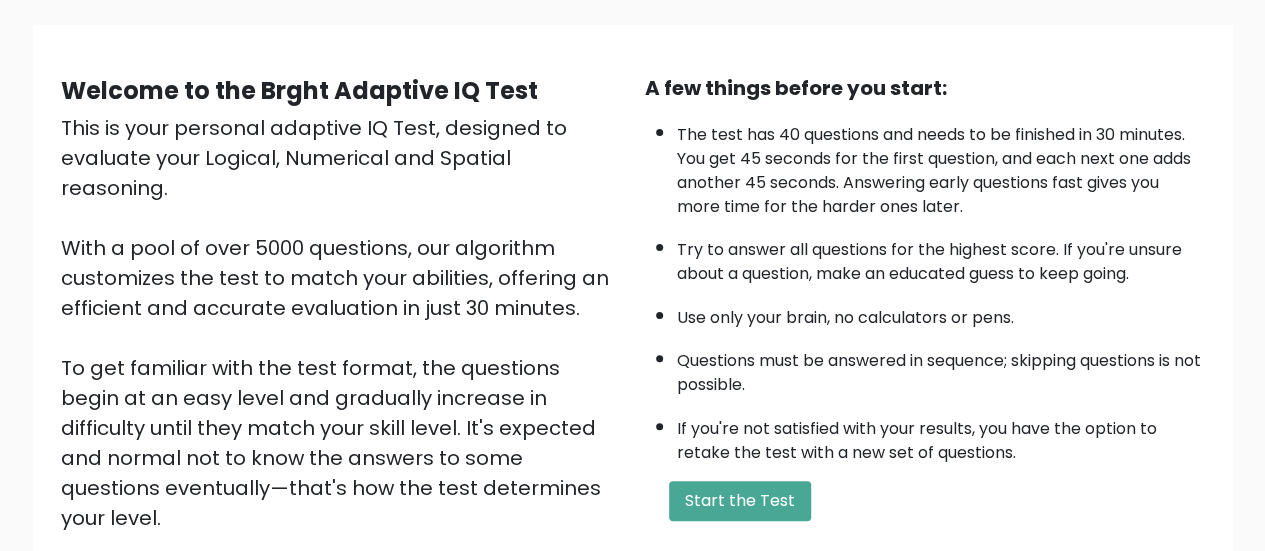 scroll, scrollTop: 164, scrollLeft: 0, axis: vertical 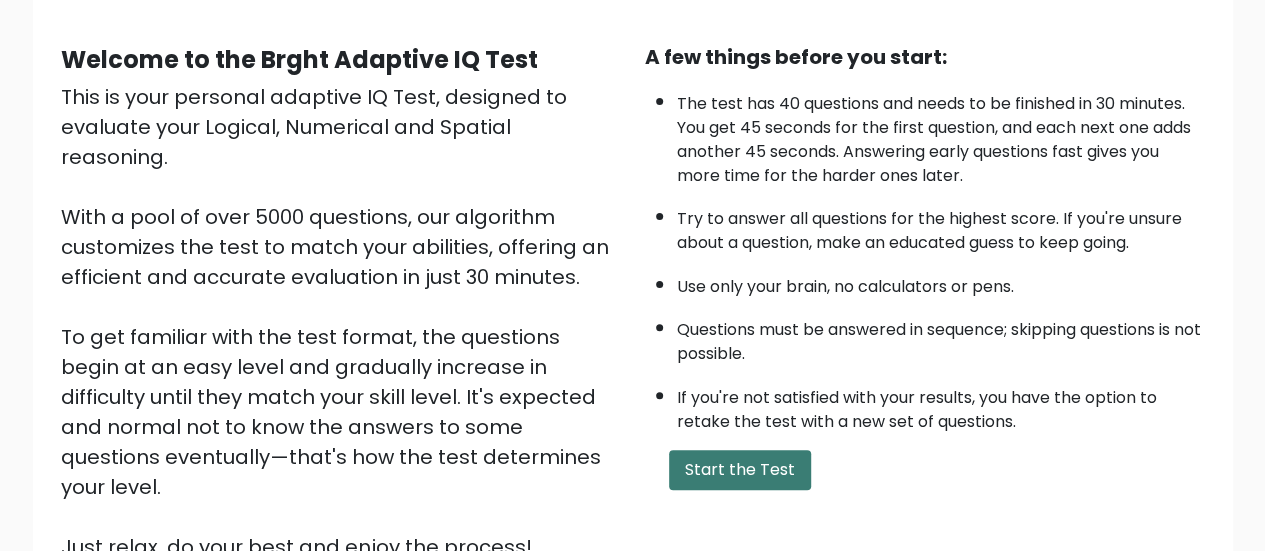 click on "Start the Test" at bounding box center (740, 470) 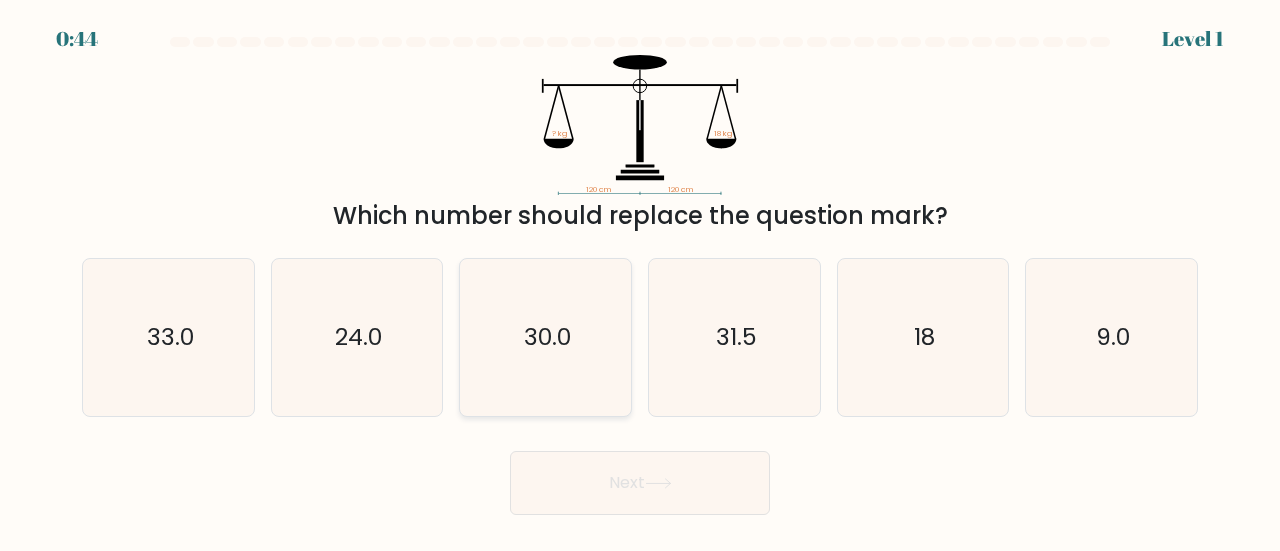 scroll, scrollTop: 0, scrollLeft: 0, axis: both 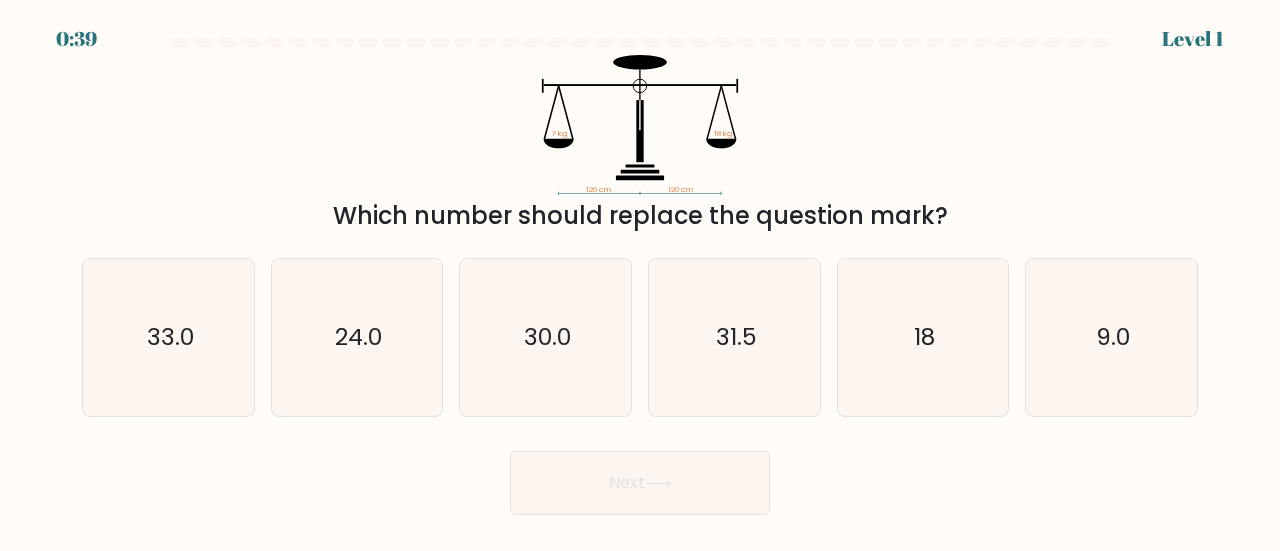 drag, startPoint x: 332, startPoint y: 215, endPoint x: 940, endPoint y: 215, distance: 608 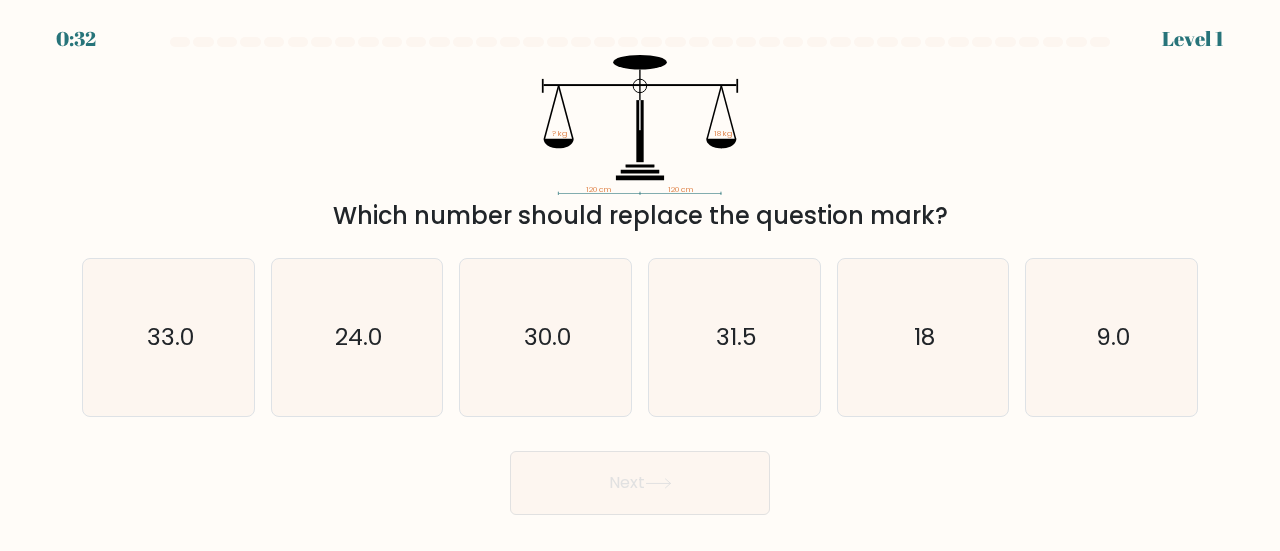 click on "120 cm   120 cm   ? kg   18 kg
Which number should replace the question mark?" at bounding box center (640, 144) 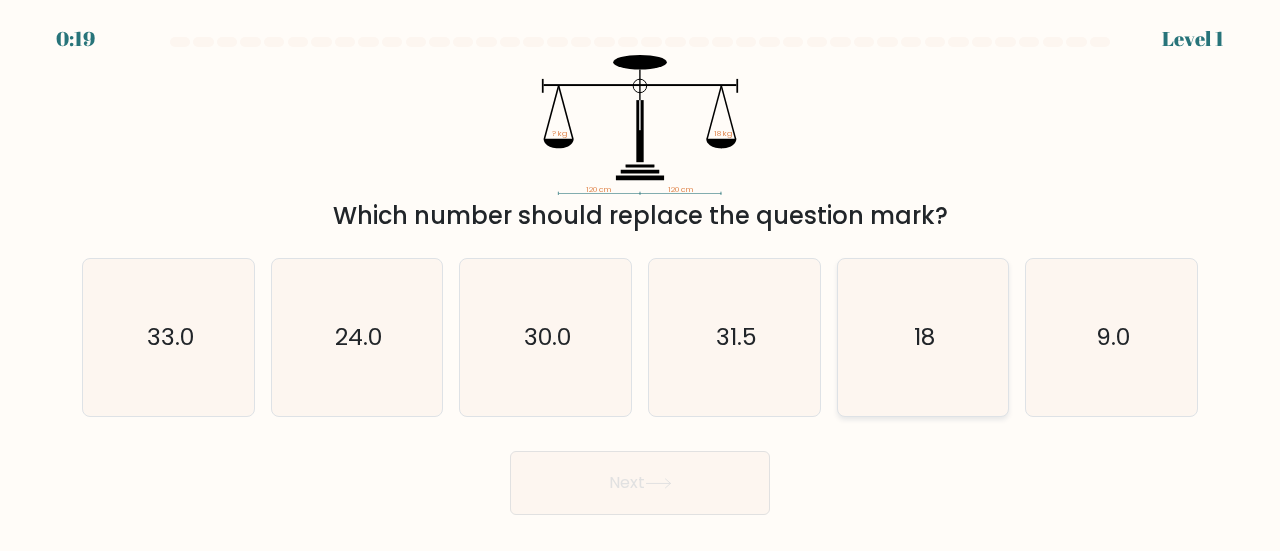 click on "18" 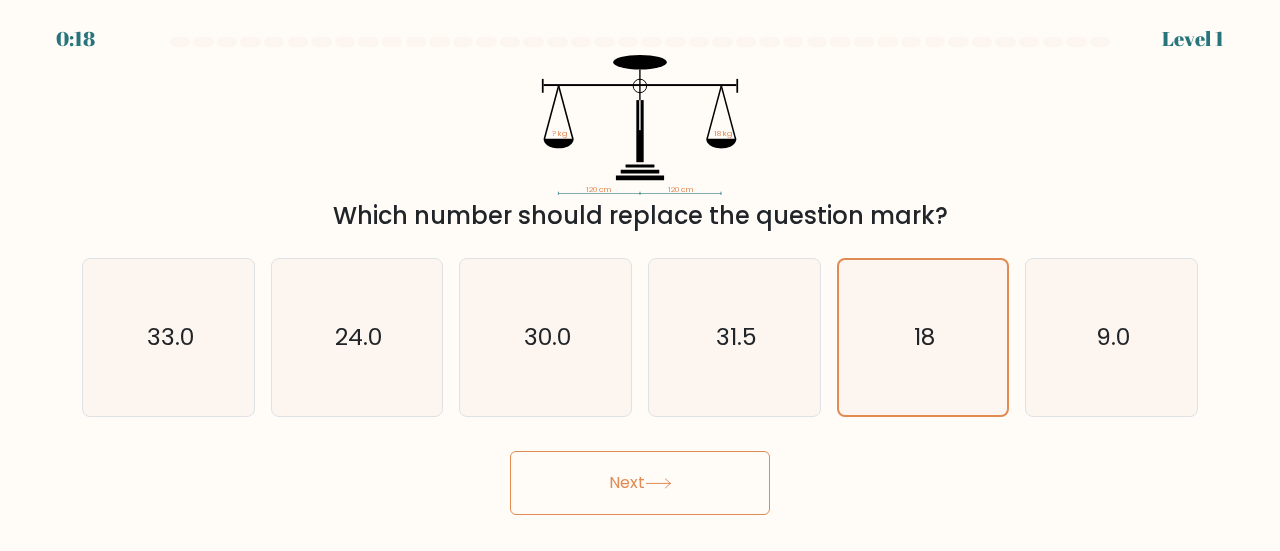 click on "Next" at bounding box center [640, 483] 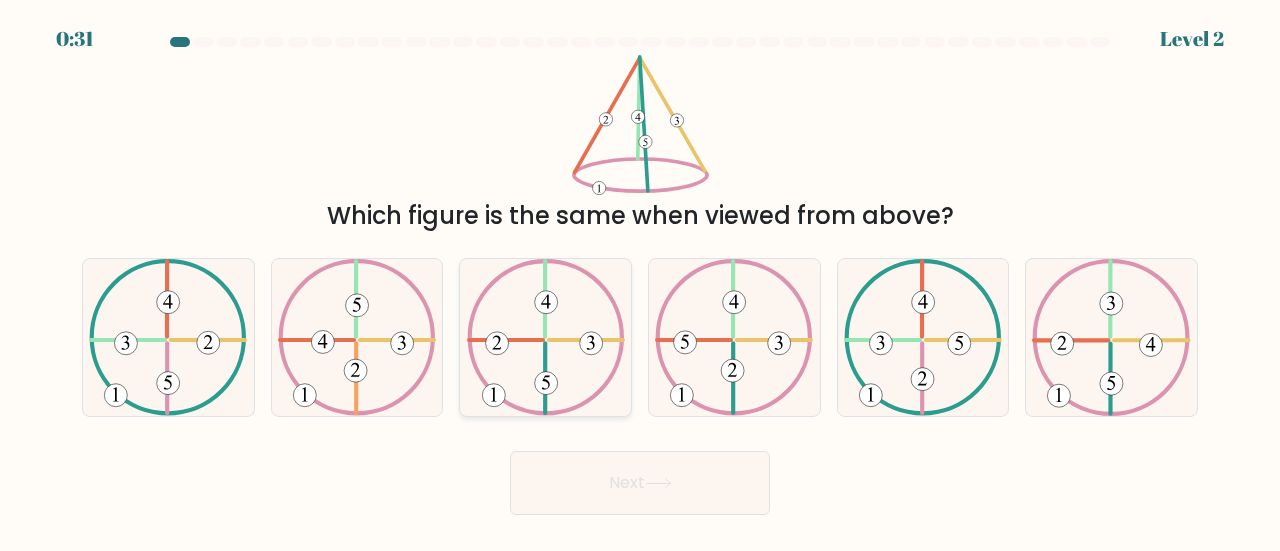 click 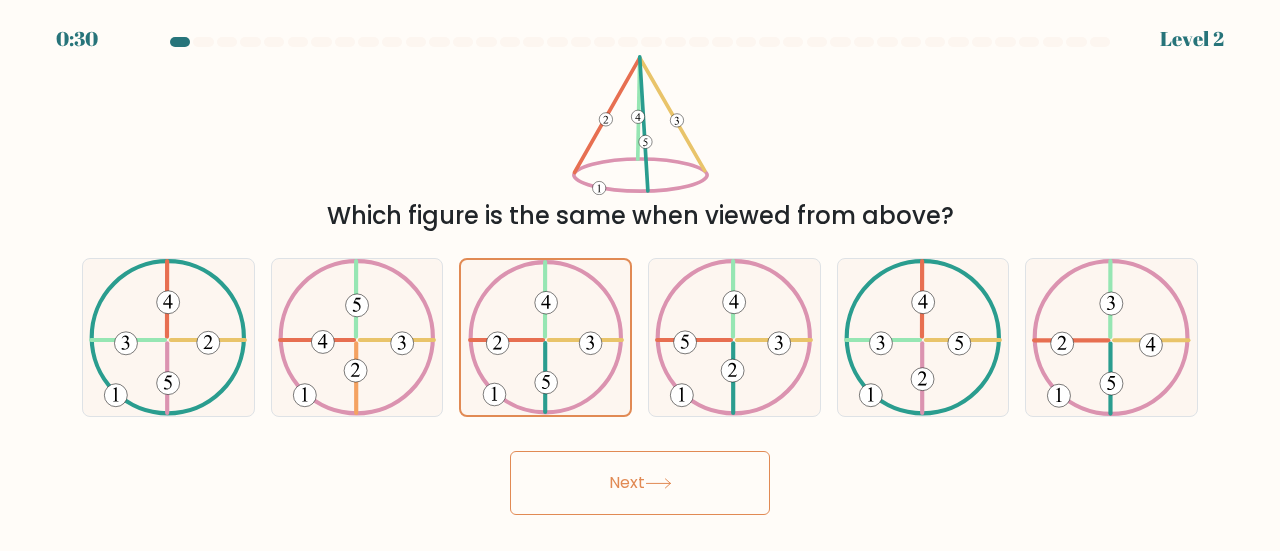 click on "Next" at bounding box center (640, 483) 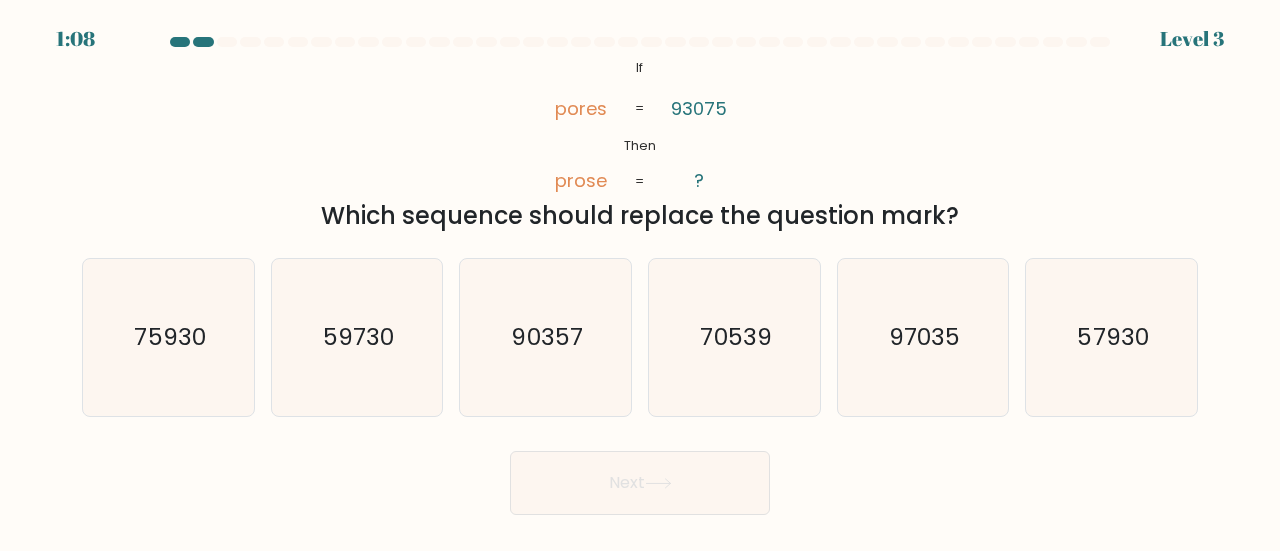 drag, startPoint x: 330, startPoint y: 217, endPoint x: 984, endPoint y: 225, distance: 654.04895 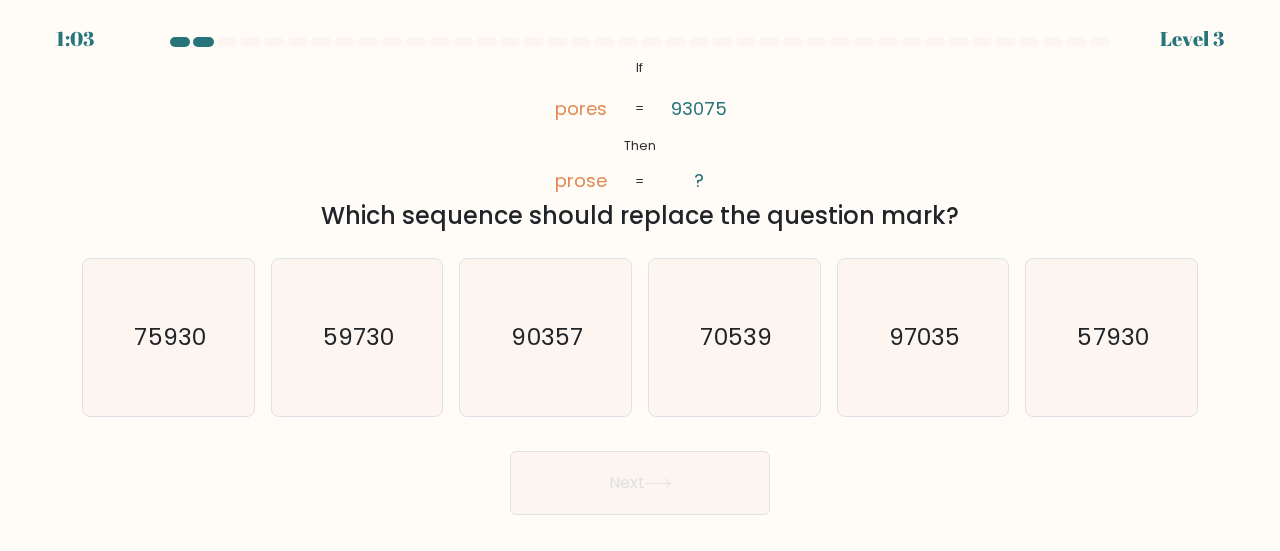 drag, startPoint x: 568, startPoint y: 46, endPoint x: 960, endPoint y: 216, distance: 427.2751 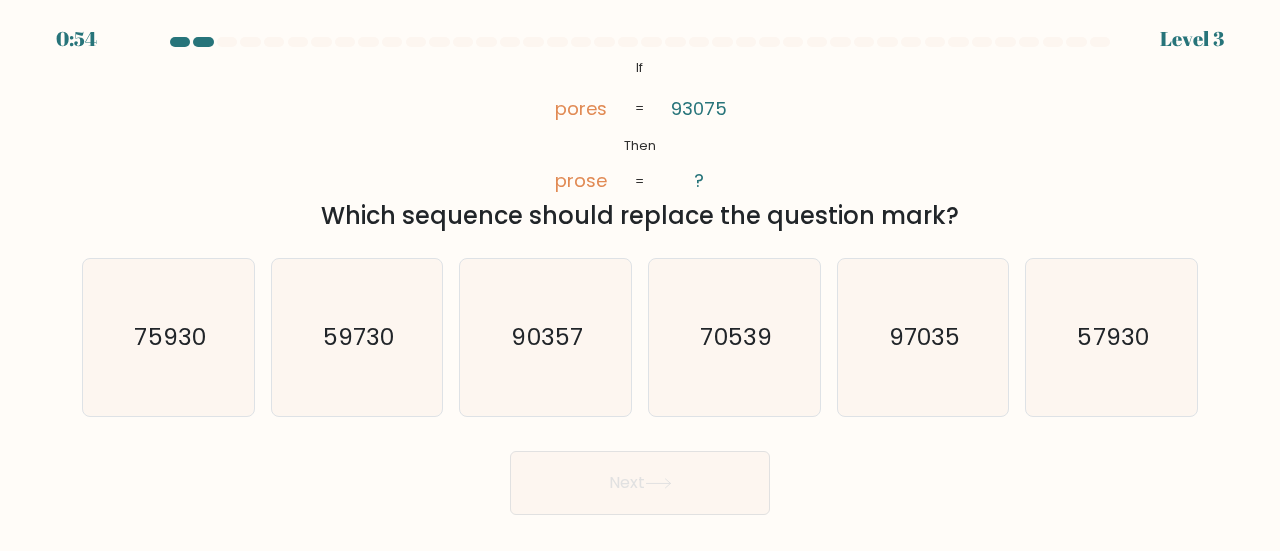 click on "@import url('https://fonts.googleapis.com/css?family=Abril+Fatface:400,100,100italic,300,300italic,400italic,500,500italic,700,700italic,900,900italic');           If       Then       pores       prose       93075       ?       =       =
Which sequence should replace the question mark?" at bounding box center (640, 144) 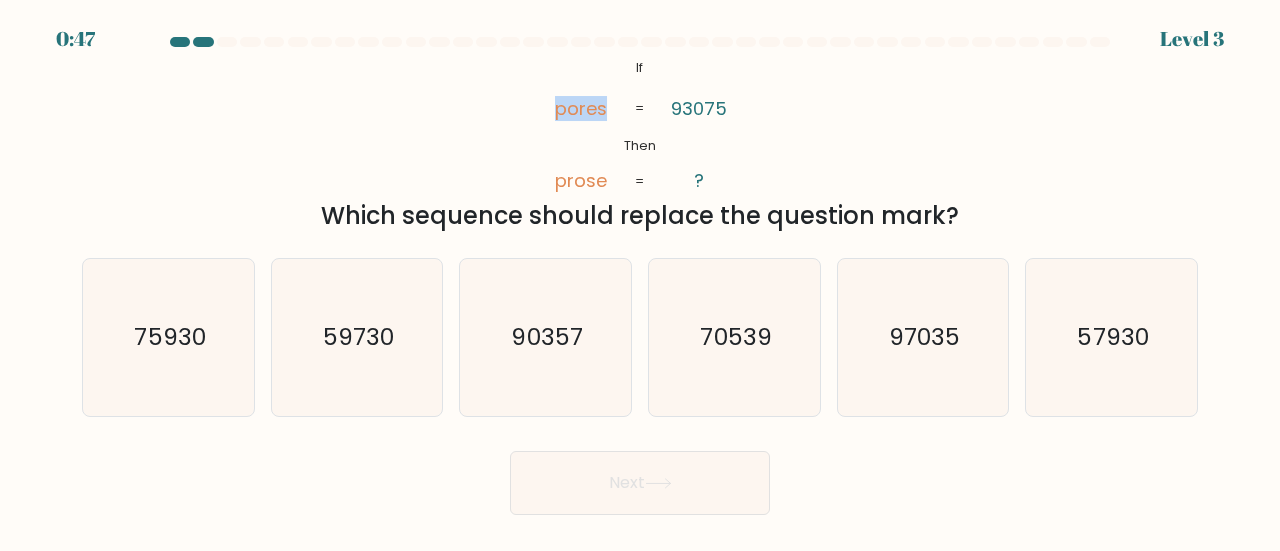 drag, startPoint x: 558, startPoint y: 106, endPoint x: 604, endPoint y: 112, distance: 46.389652 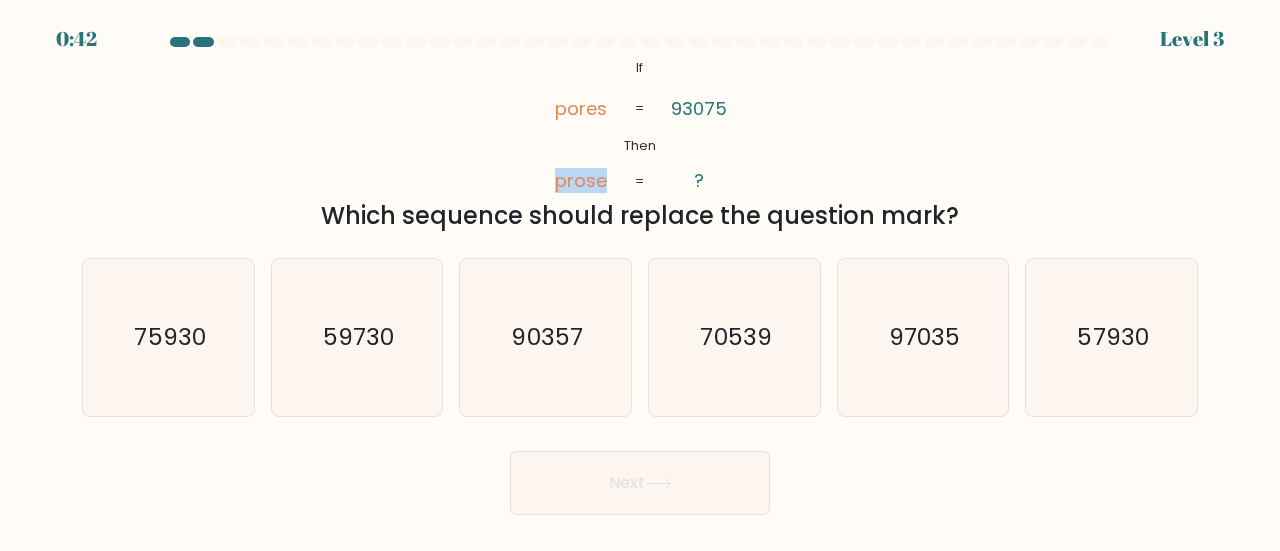 drag, startPoint x: 558, startPoint y: 180, endPoint x: 607, endPoint y: 185, distance: 49.25444 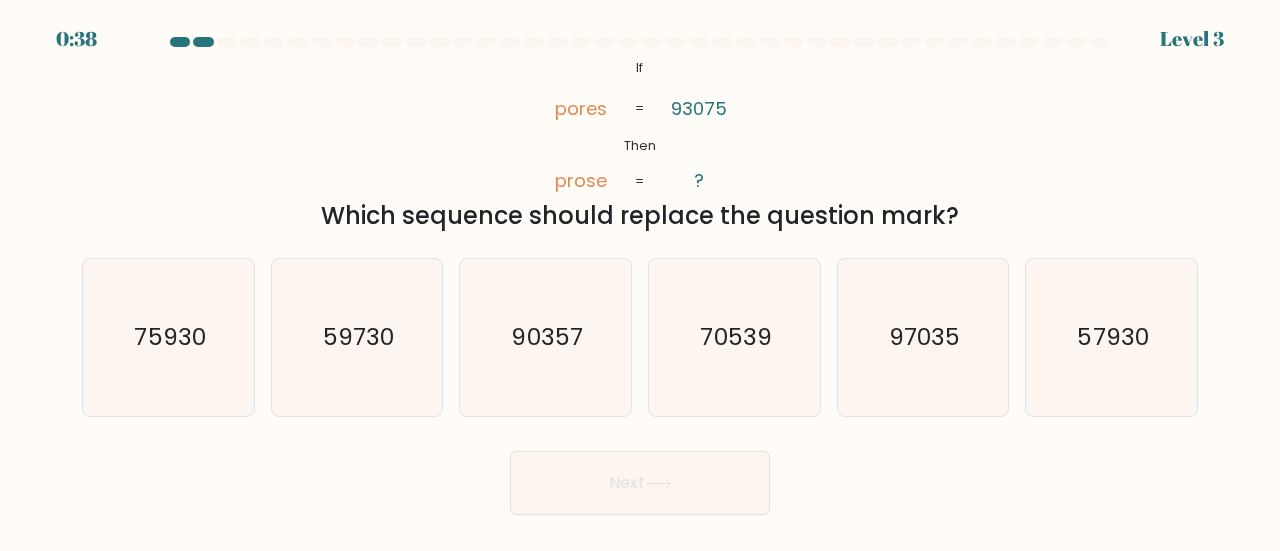 drag, startPoint x: 601, startPoint y: 185, endPoint x: 856, endPoint y: 137, distance: 259.47833 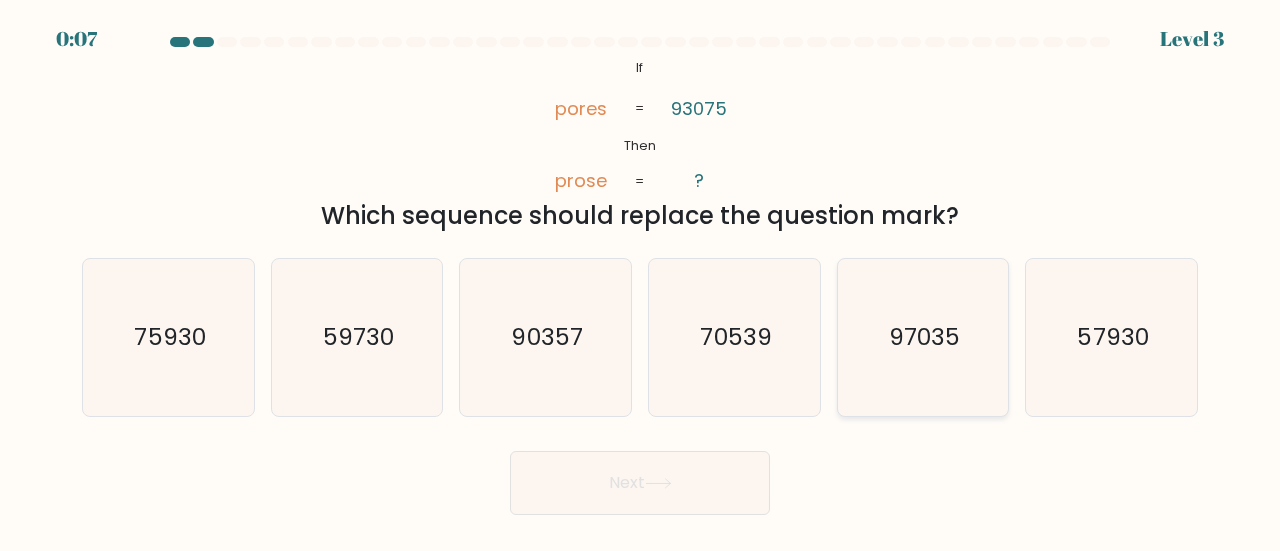 click on "97035" 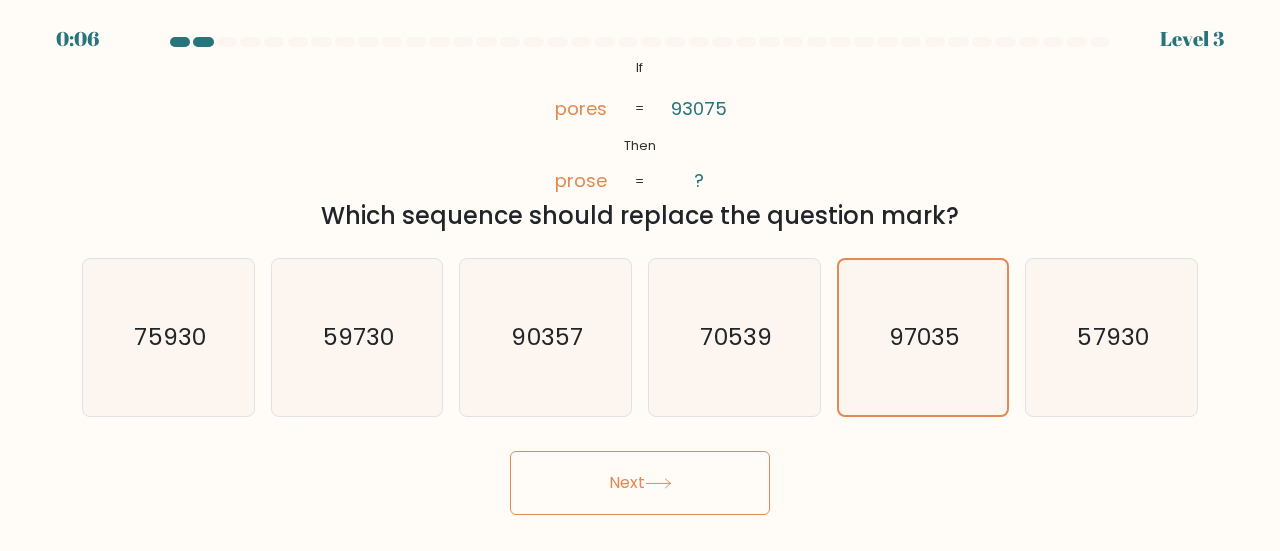click on "Next" at bounding box center [640, 483] 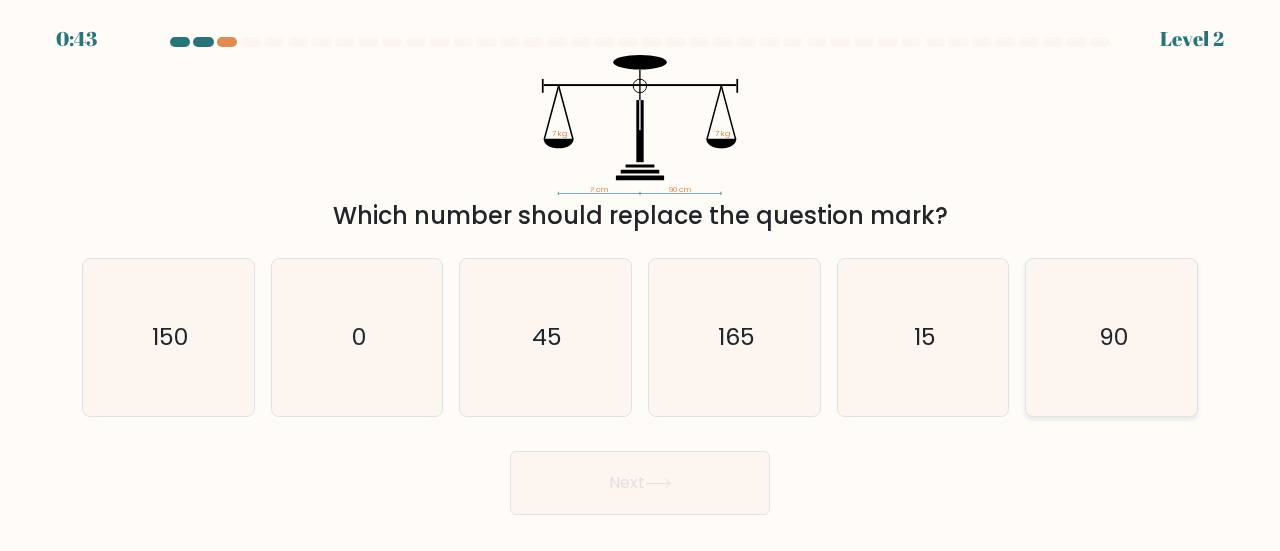 click on "90" 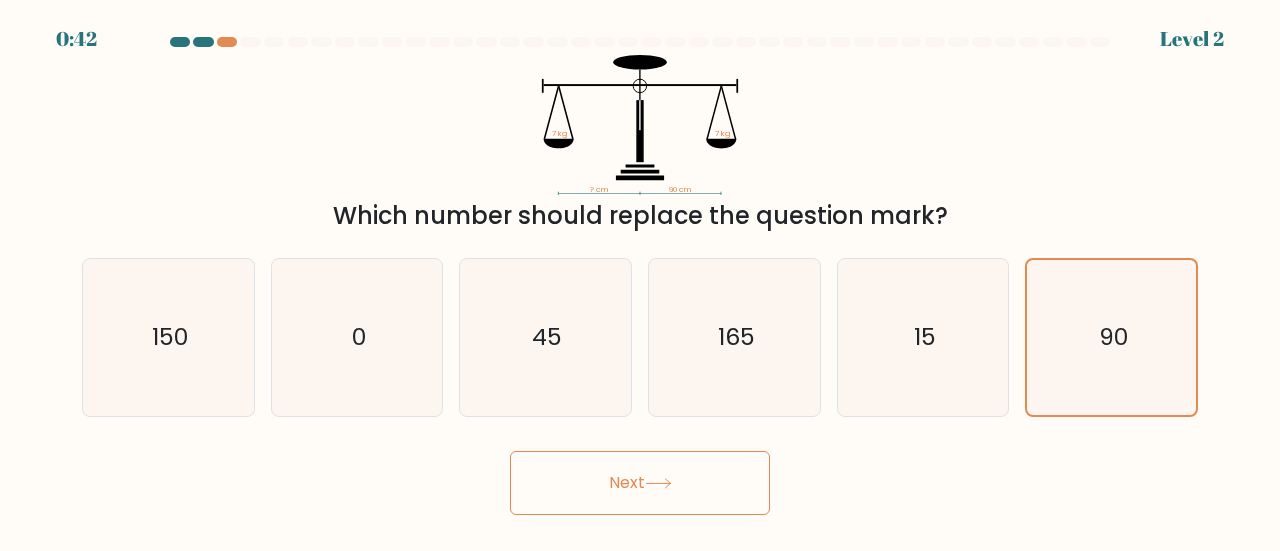 click on "Next" at bounding box center (640, 483) 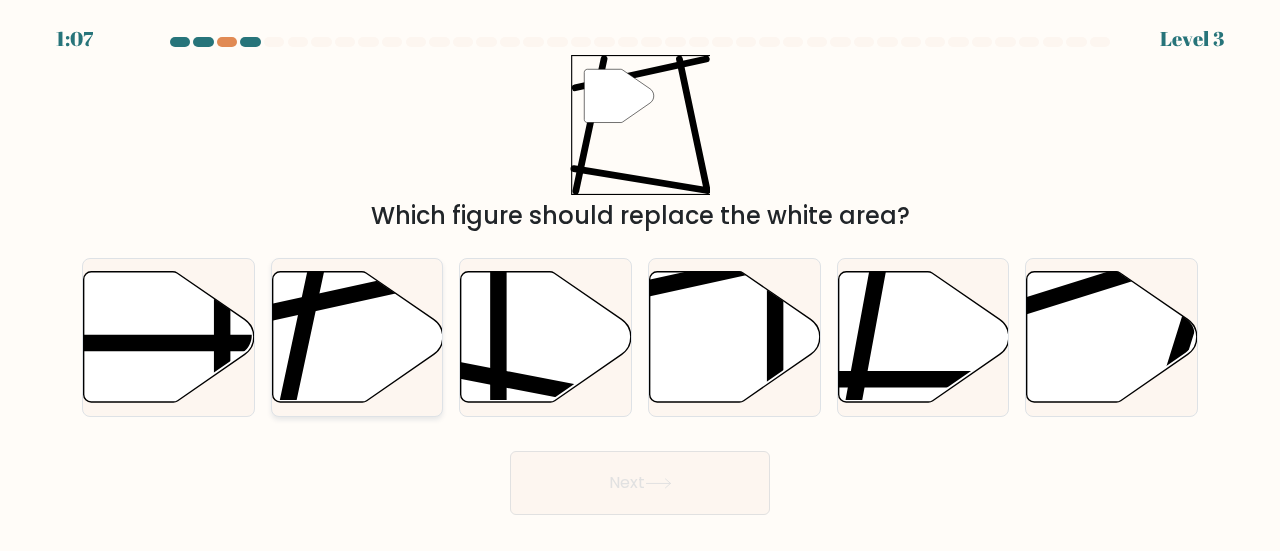 click 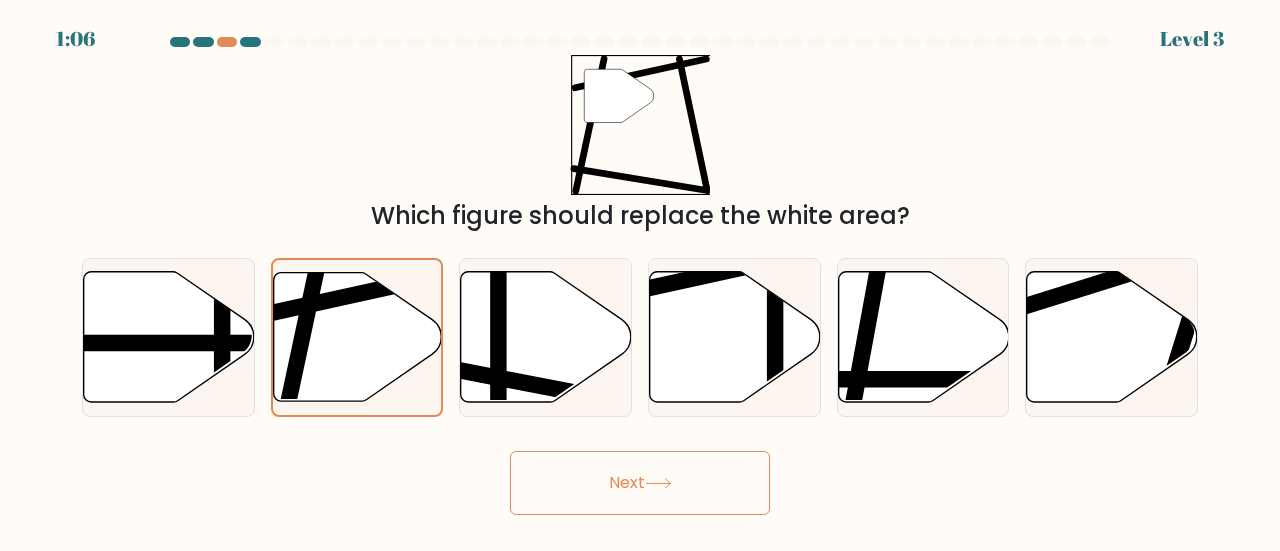 click on "Next" at bounding box center [640, 483] 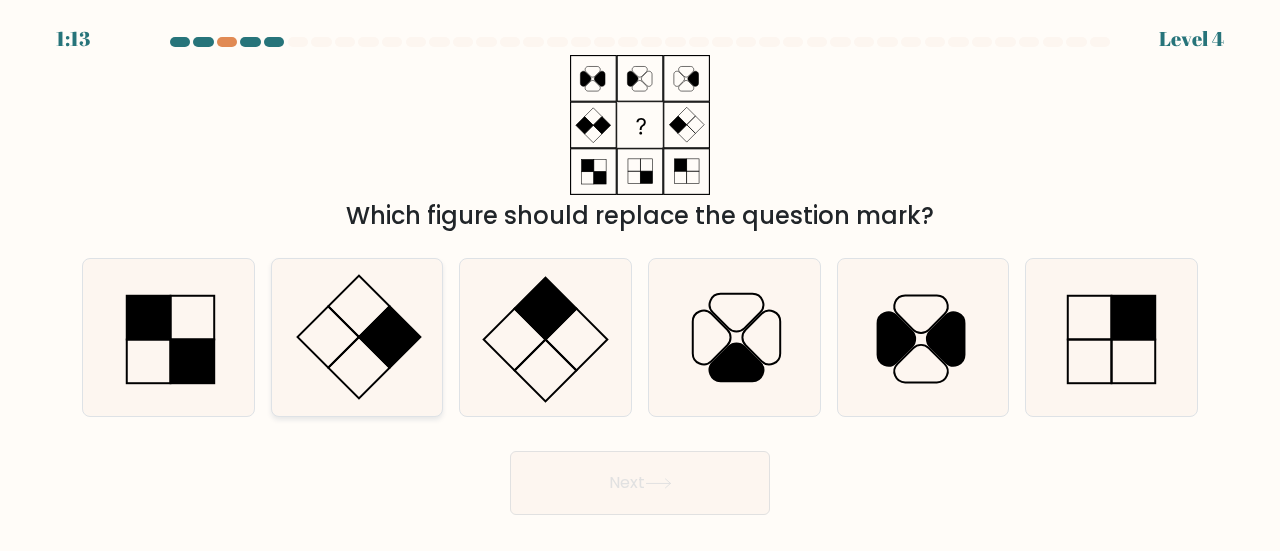 click 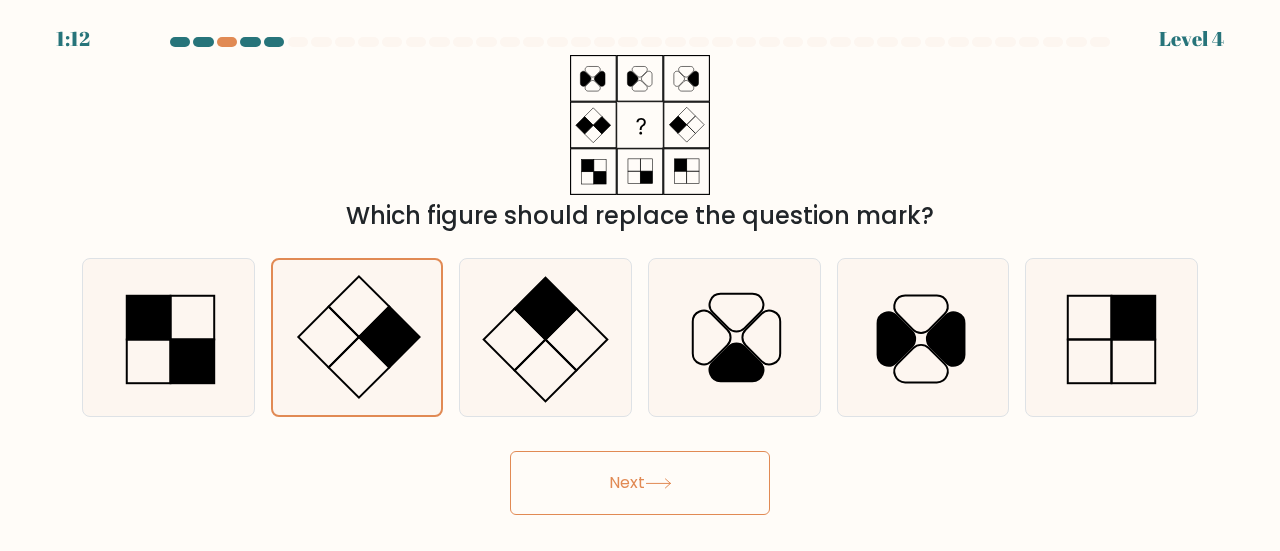 click on "Next" at bounding box center (640, 483) 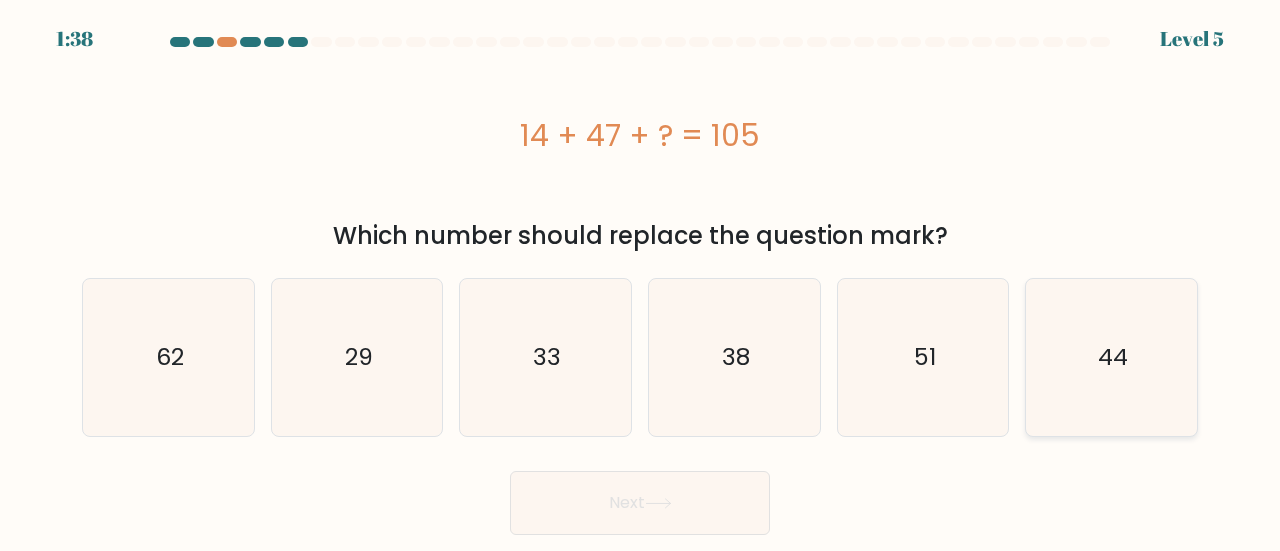 click on "44" 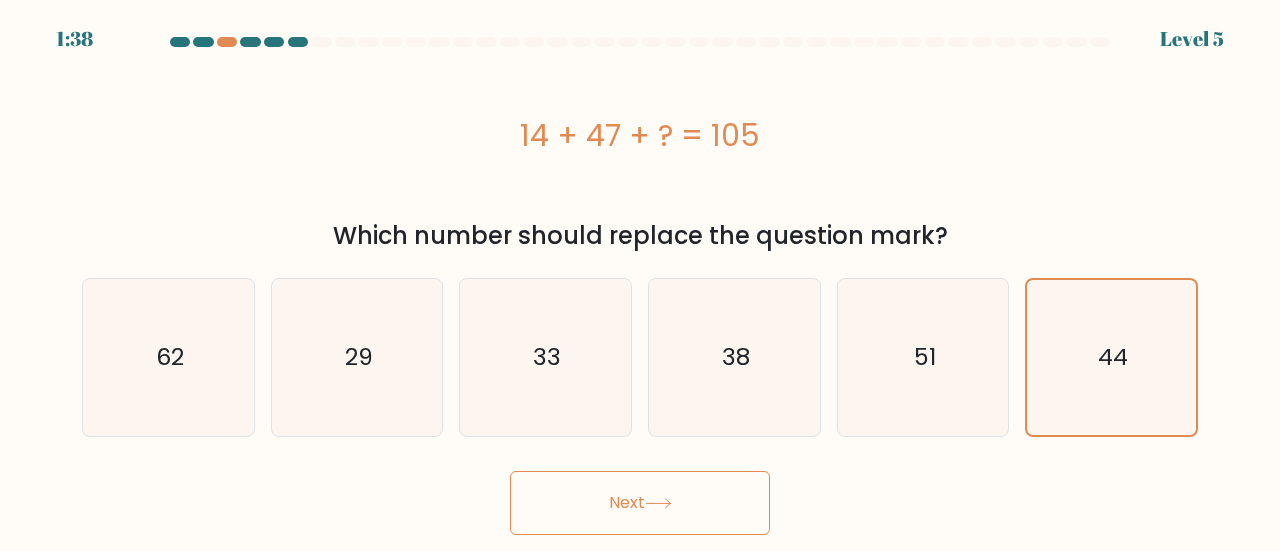 click on "Next" at bounding box center [640, 503] 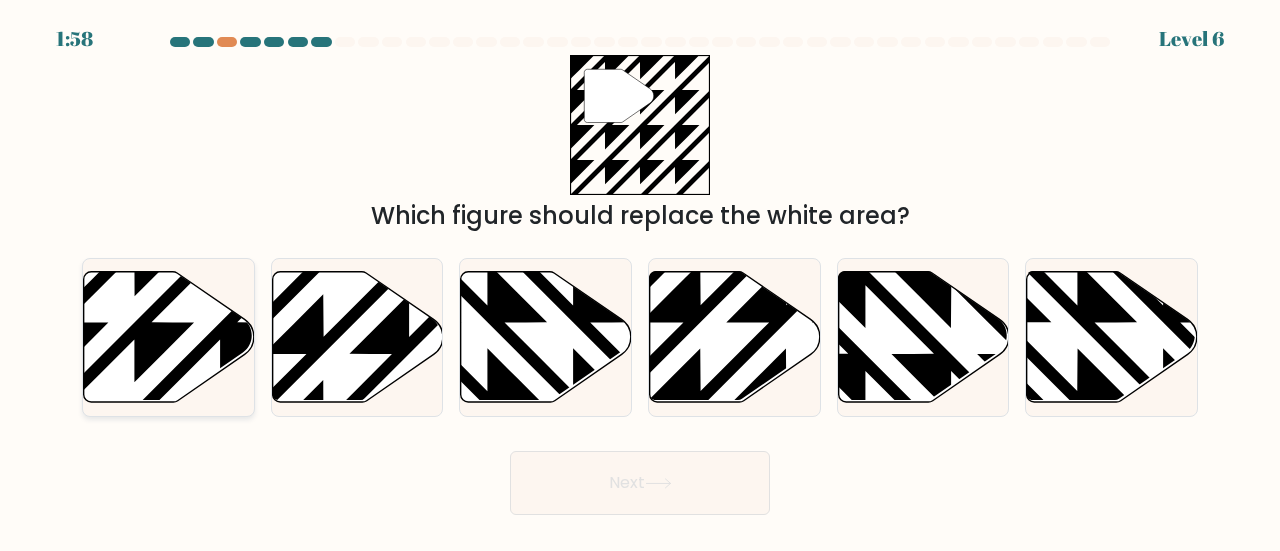 click 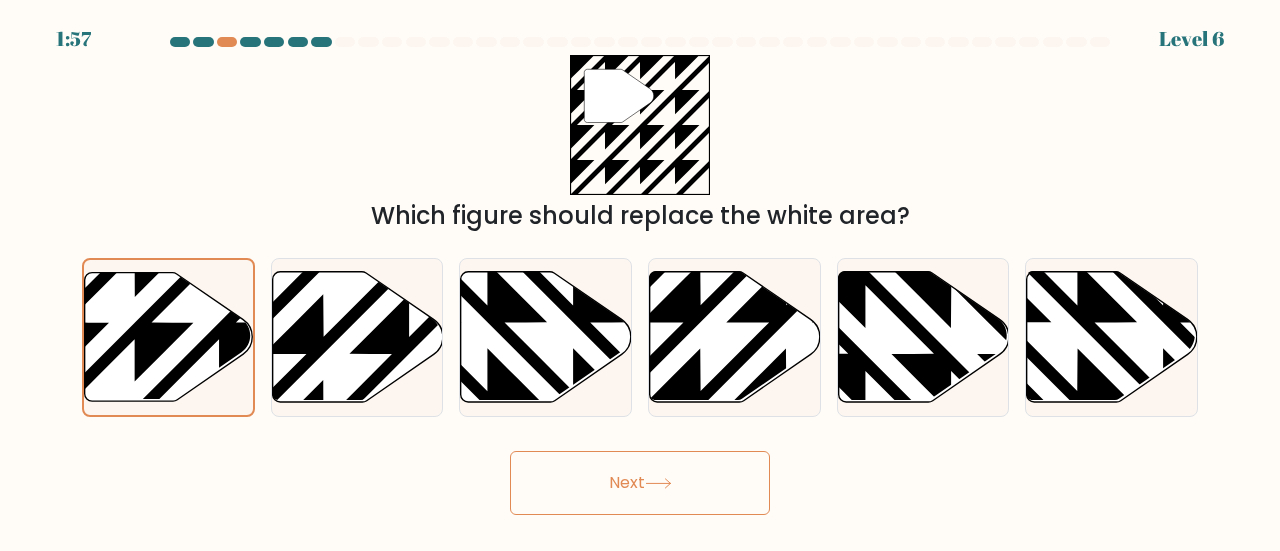 click on "Next" at bounding box center (640, 483) 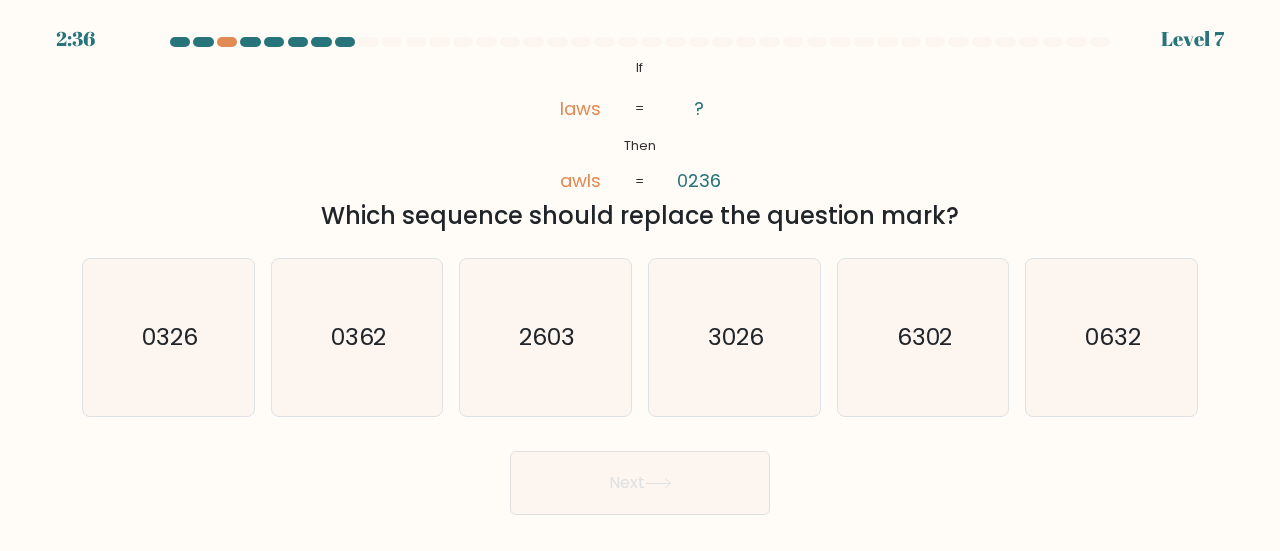 drag, startPoint x: 325, startPoint y: 214, endPoint x: 1033, endPoint y: 230, distance: 708.1808 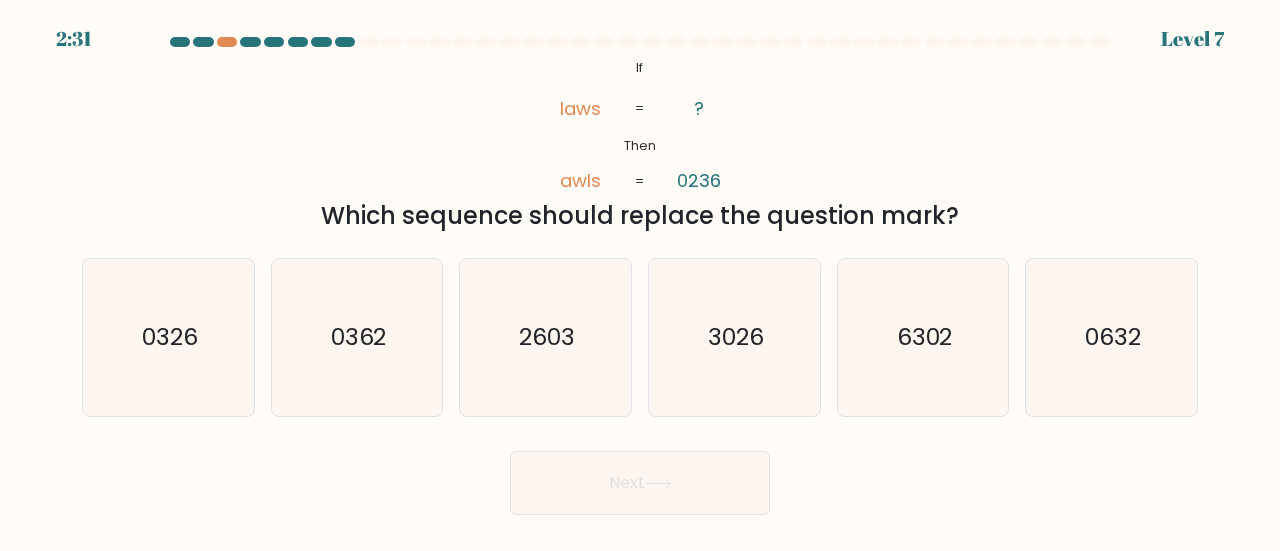 click on "@import url('https://fonts.googleapis.com/css?family=Abril+Fatface:400,100,100italic,300,300italic,400italic,500,500italic,700,700italic,900,900italic');           If       Then       laws       awls       ?       0236       =       =
Which sequence should replace the question mark?" at bounding box center [640, 144] 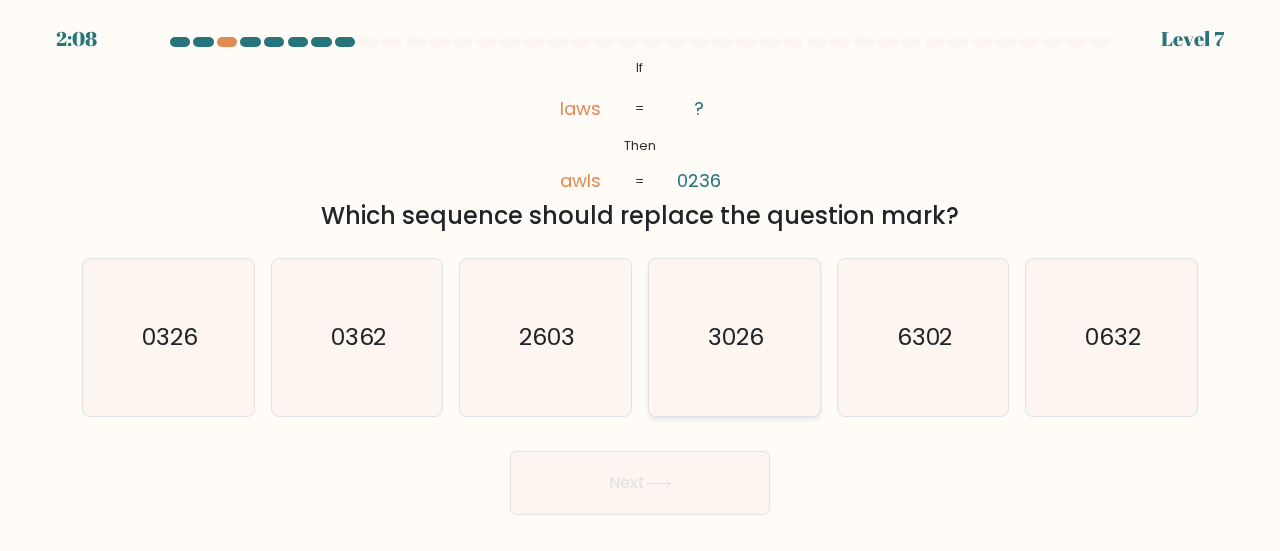 click on "3026" 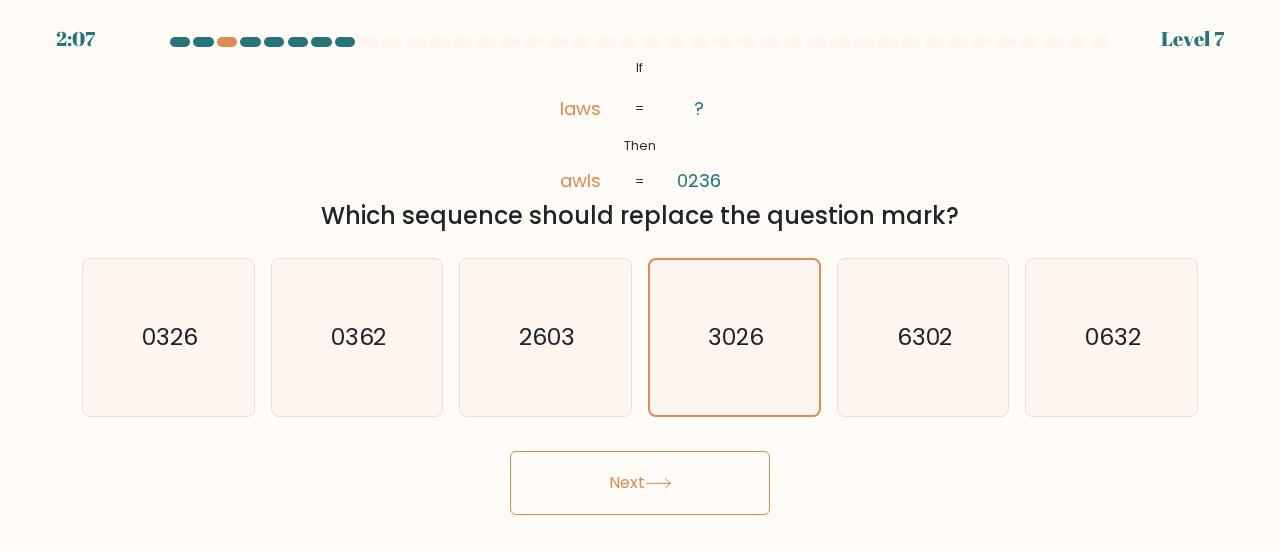 click on "Next" at bounding box center [640, 483] 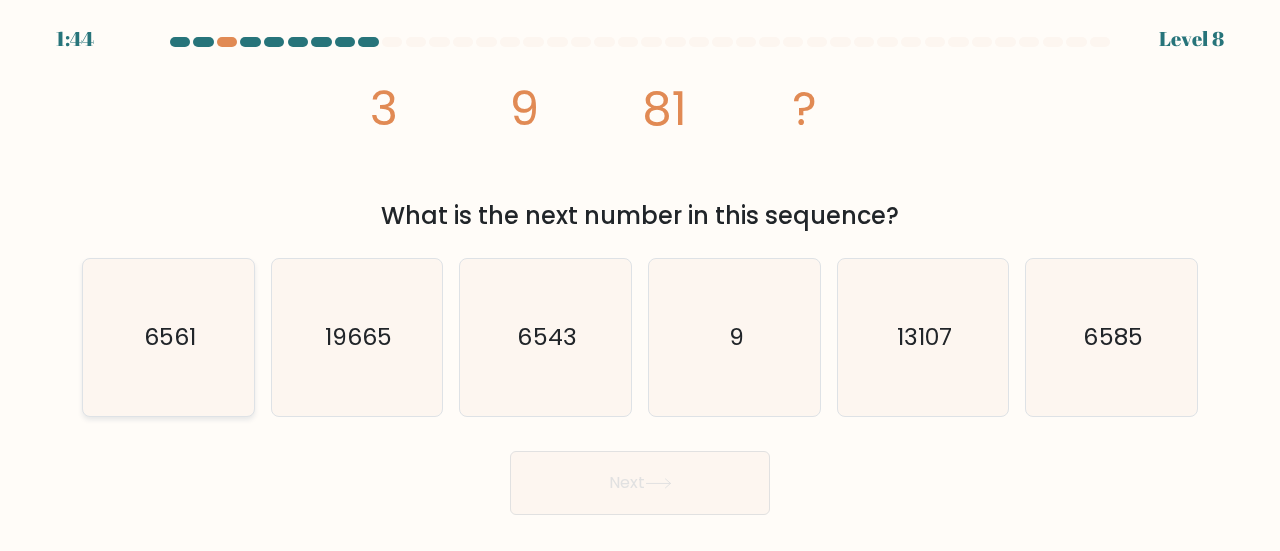 click on "6561" 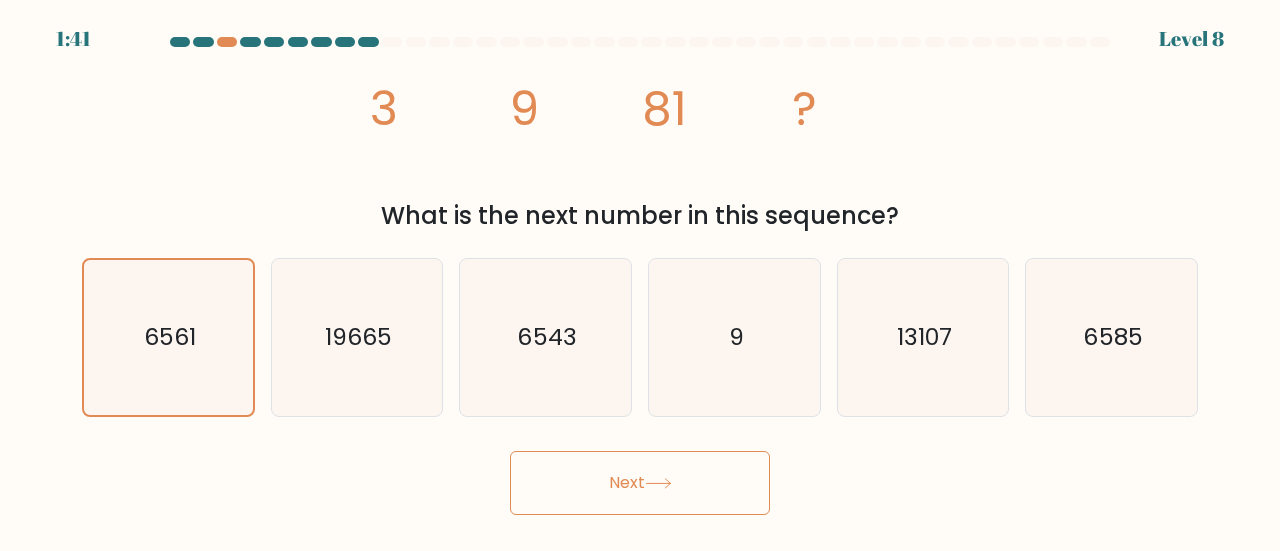 click on "Next" at bounding box center [640, 483] 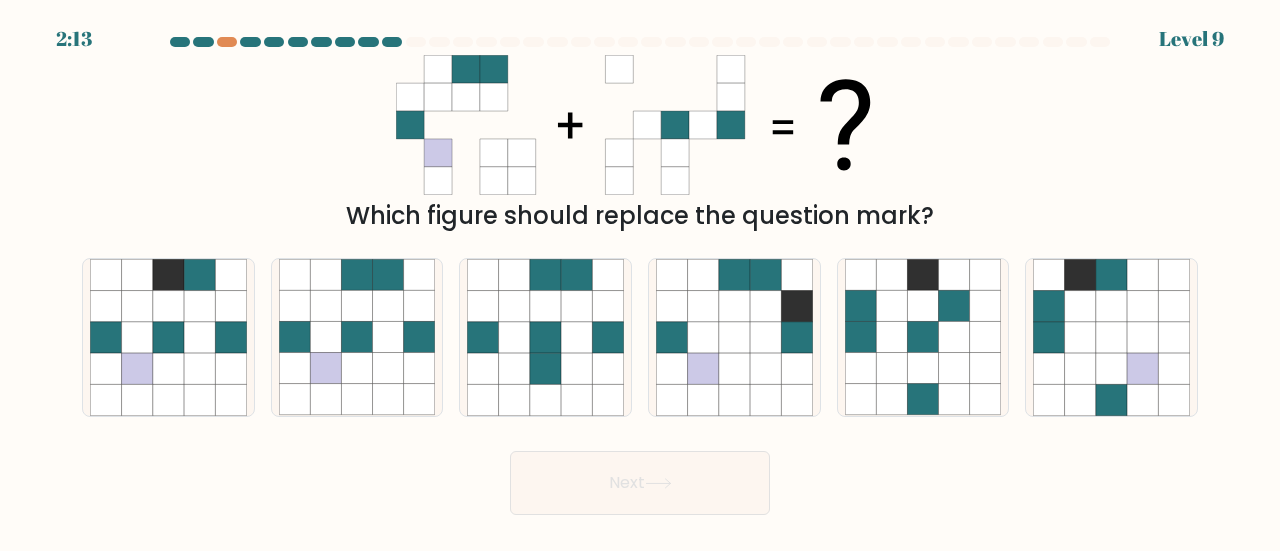 type 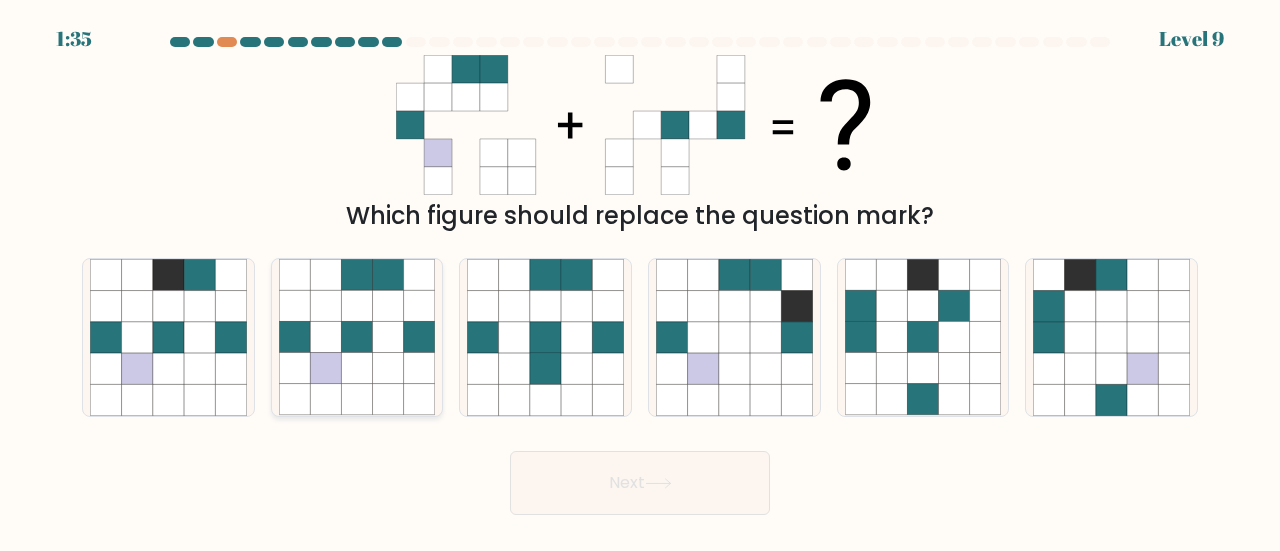 click 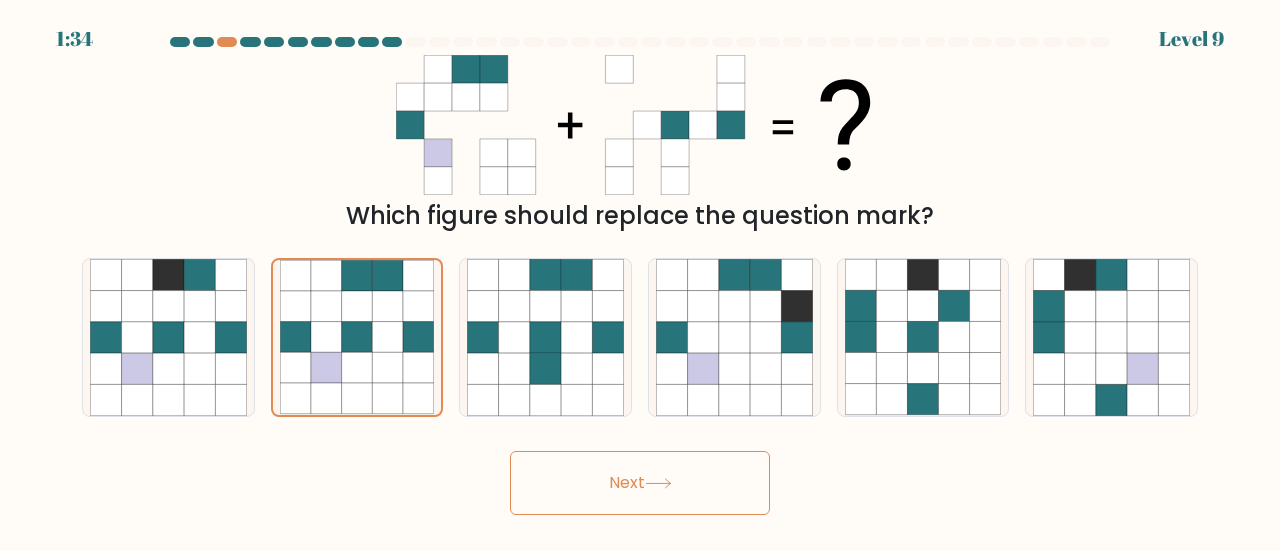 click on "Next" at bounding box center [640, 483] 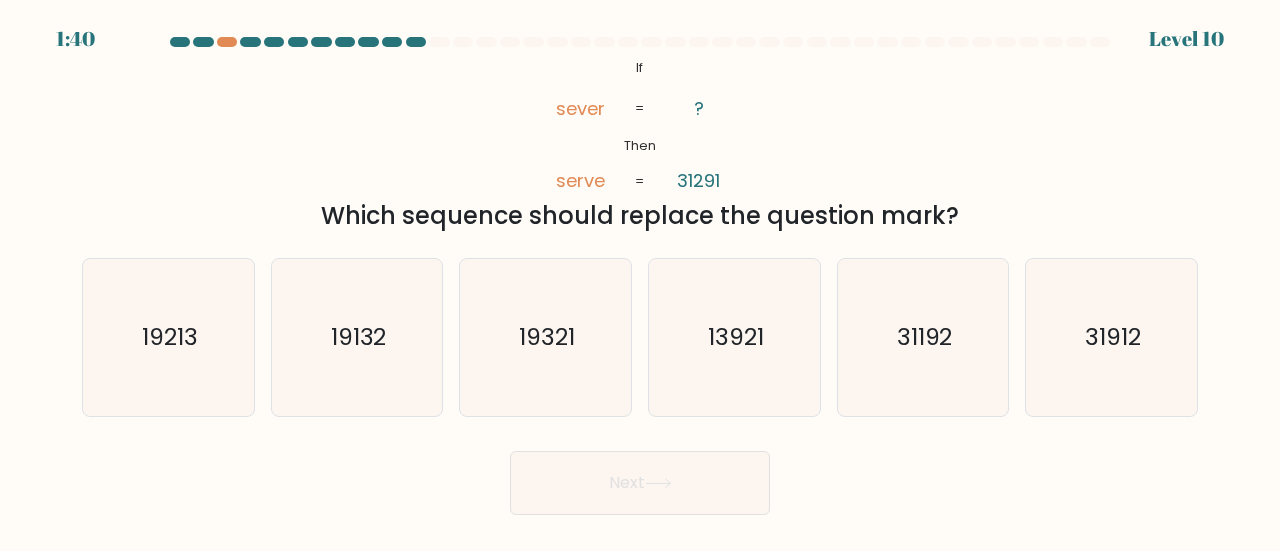 click on "@import url('https://fonts.googleapis.com/css?family=Abril+Fatface:400,100,100italic,300,300italic,400italic,500,500italic,700,700italic,900,900italic');           If       Then       sever       serve       ?       31291       =       =
Which sequence should replace the question mark?" at bounding box center [640, 144] 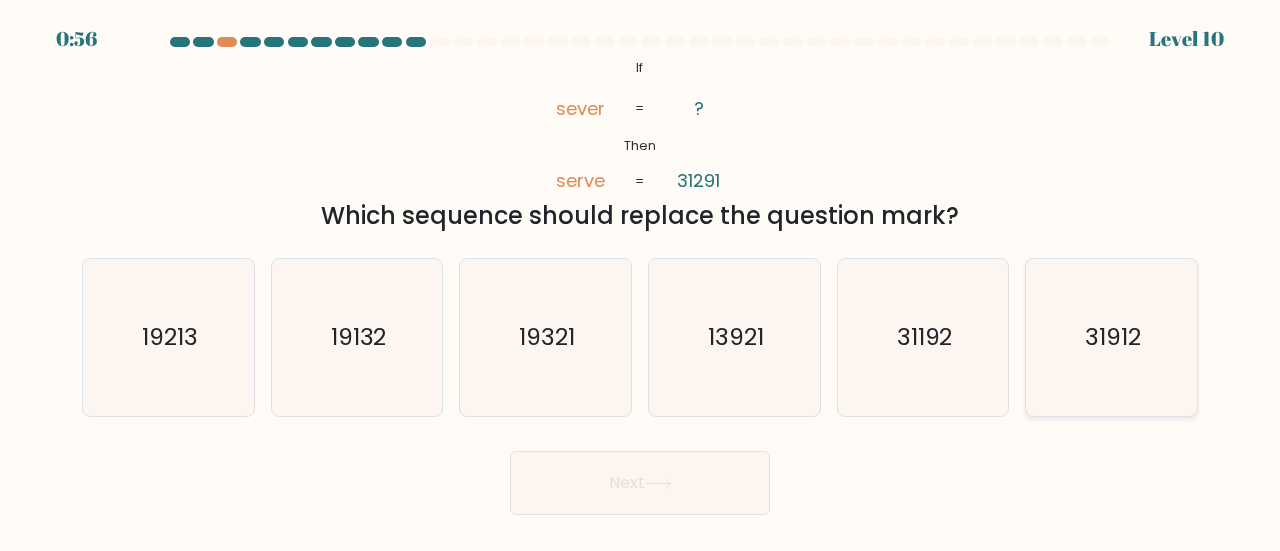 click on "31912" 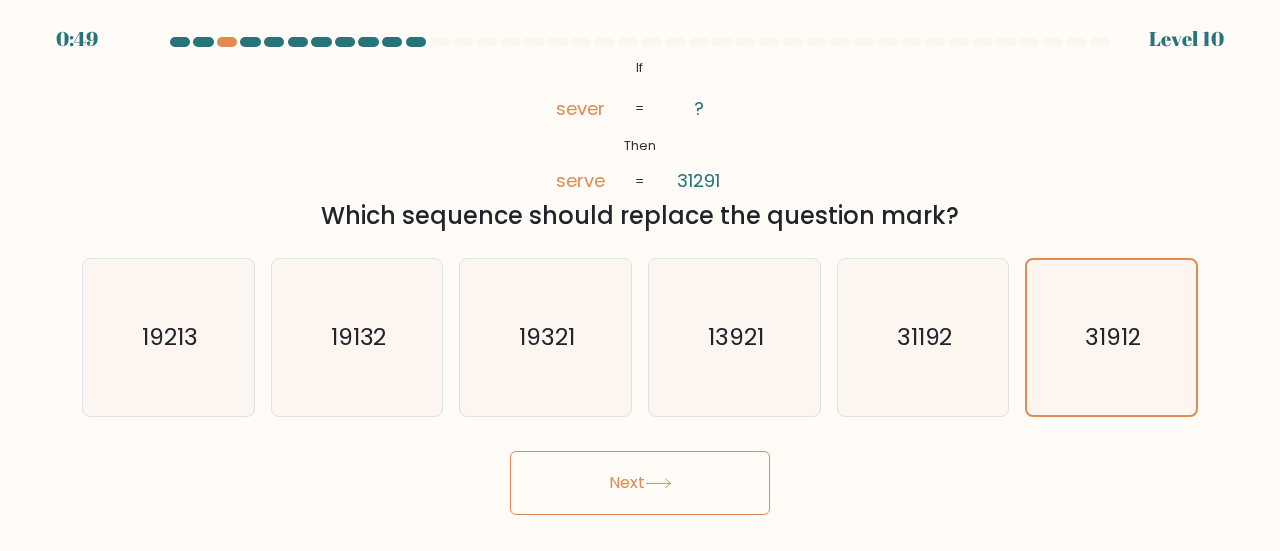 click on "Next" at bounding box center [640, 483] 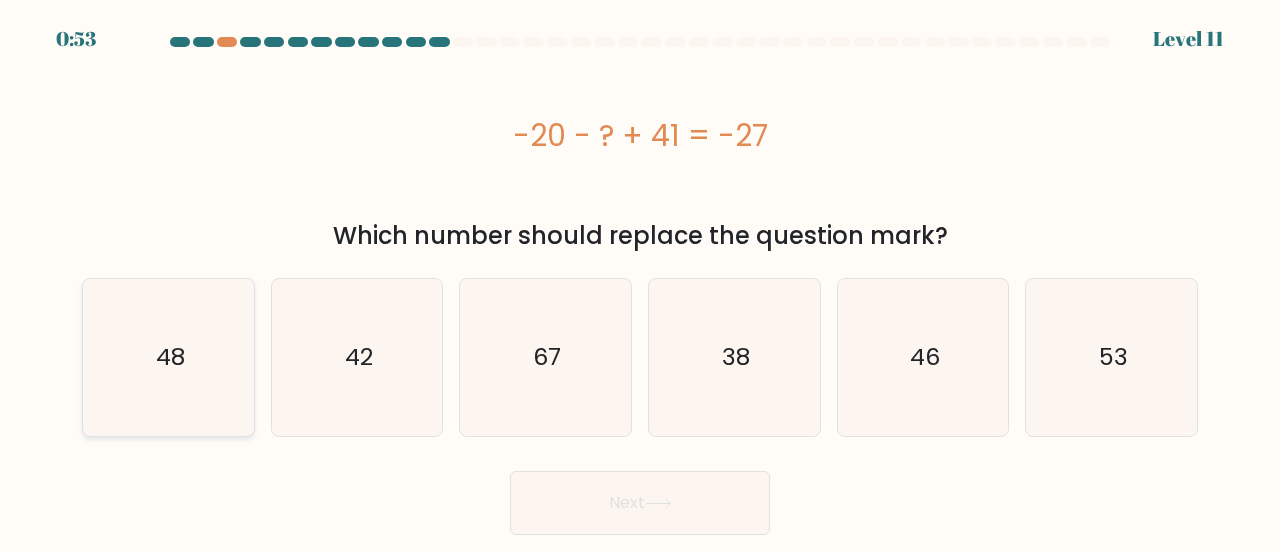 click on "48" 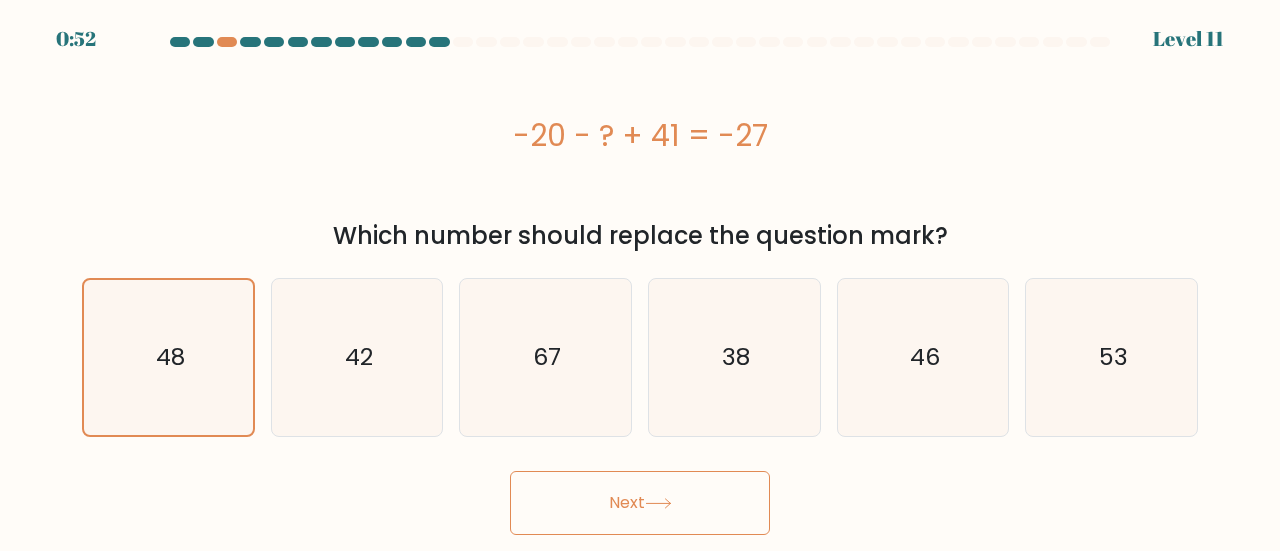 click on "Next" at bounding box center (640, 503) 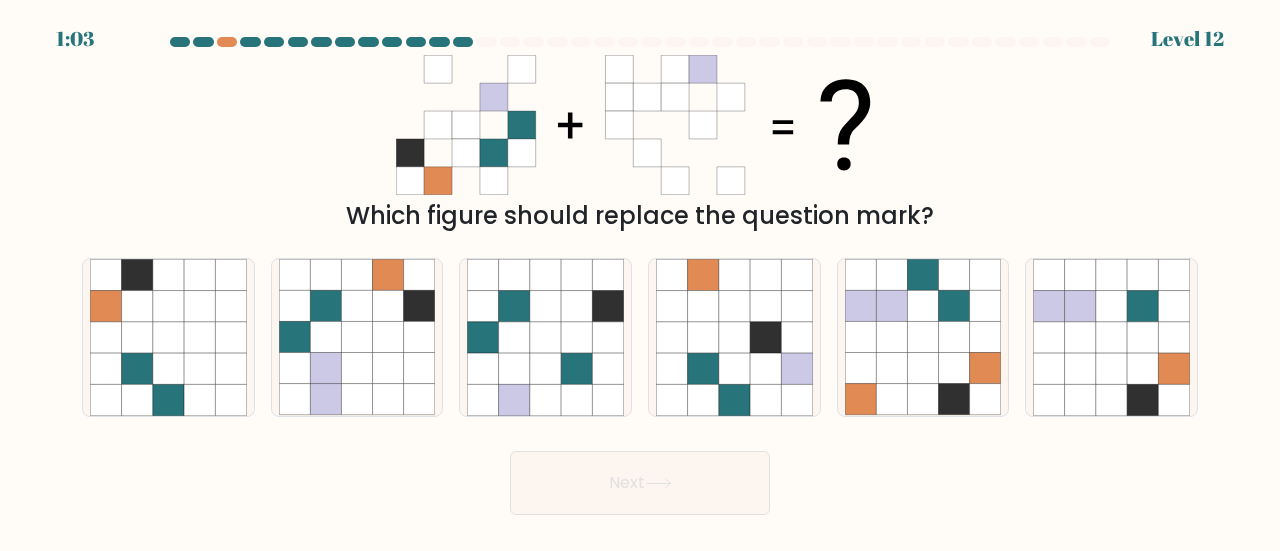 drag, startPoint x: 356, startPoint y: 211, endPoint x: 1030, endPoint y: 221, distance: 674.07416 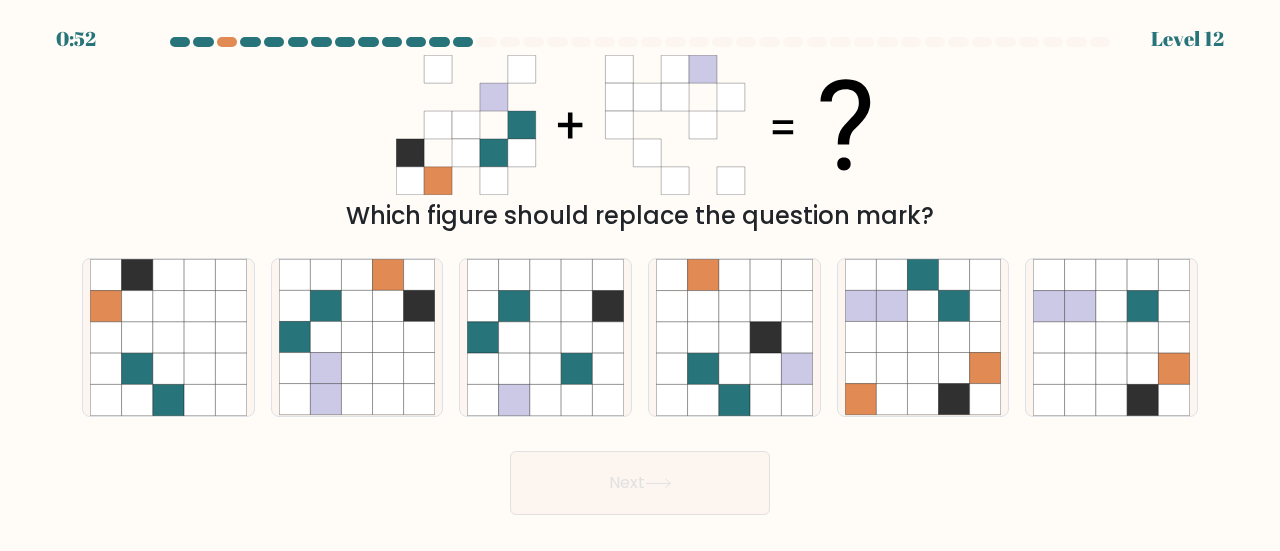 click on "Which figure should replace the question mark?" at bounding box center [640, 216] 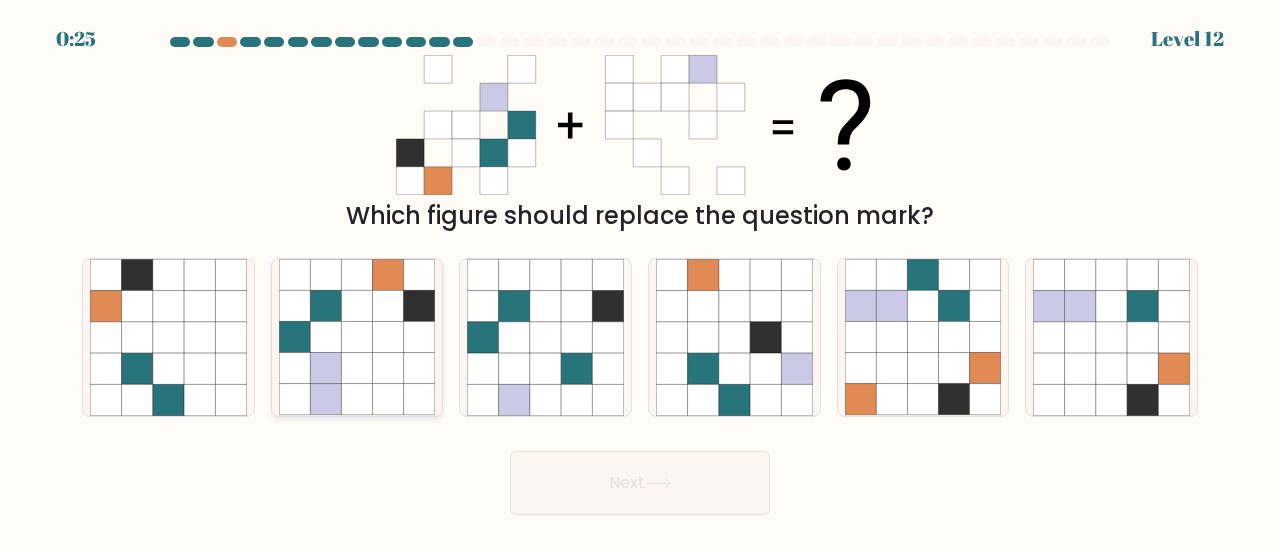 click 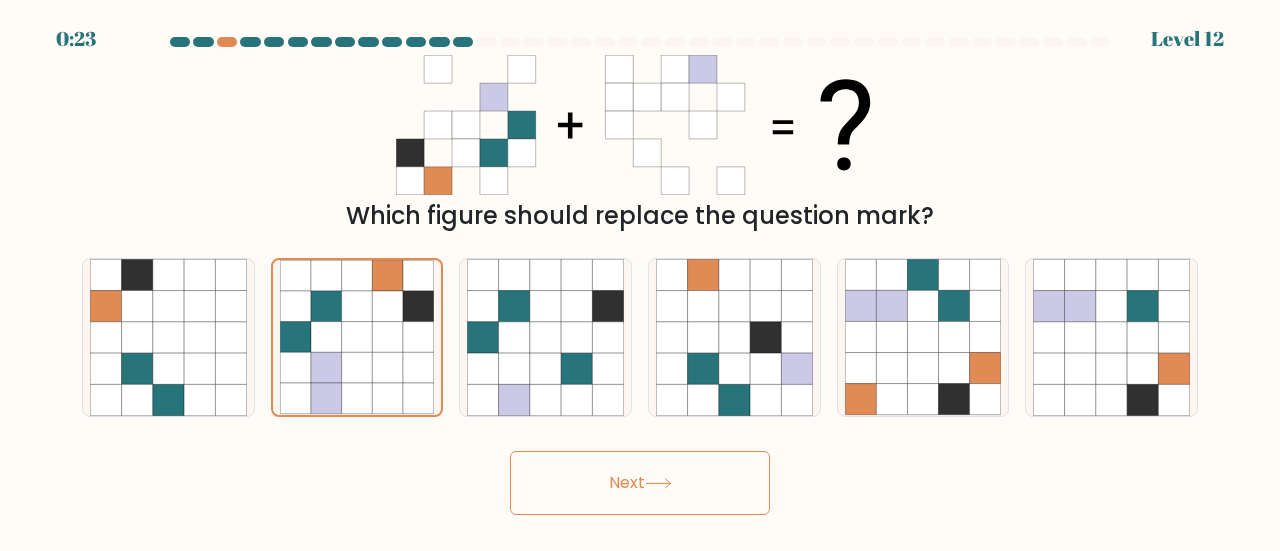 click on "Next" at bounding box center (640, 483) 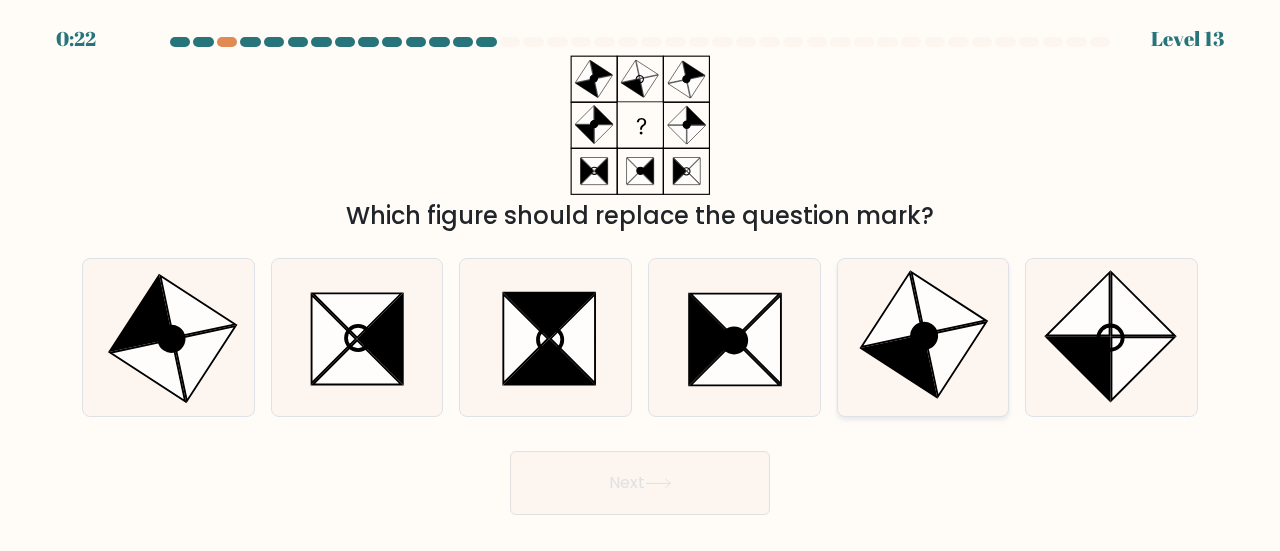 click 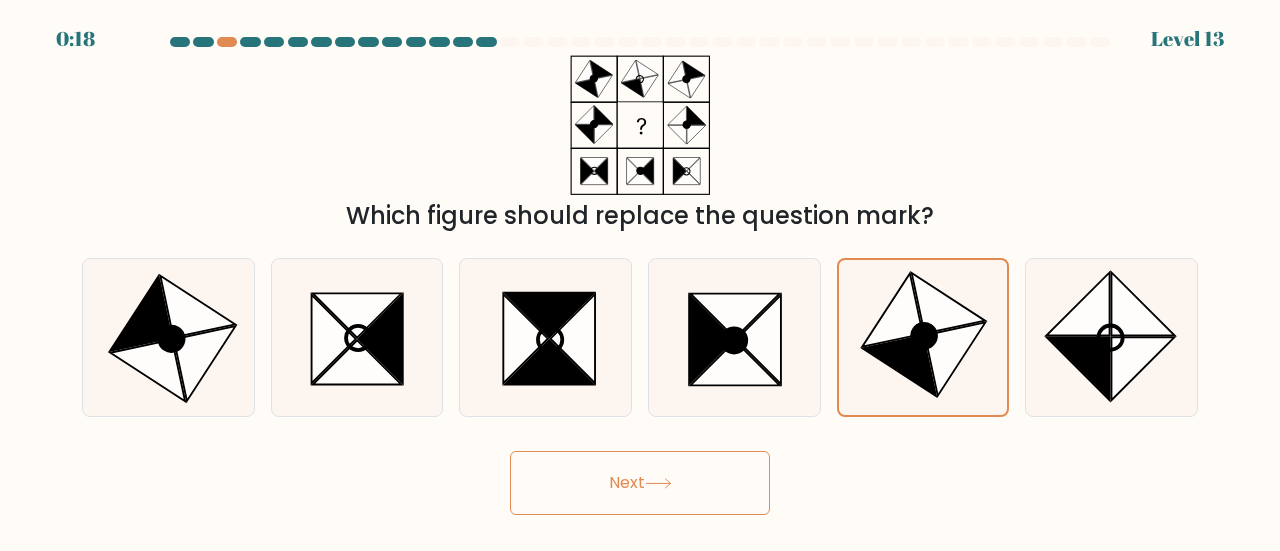 click on "Next" at bounding box center [640, 483] 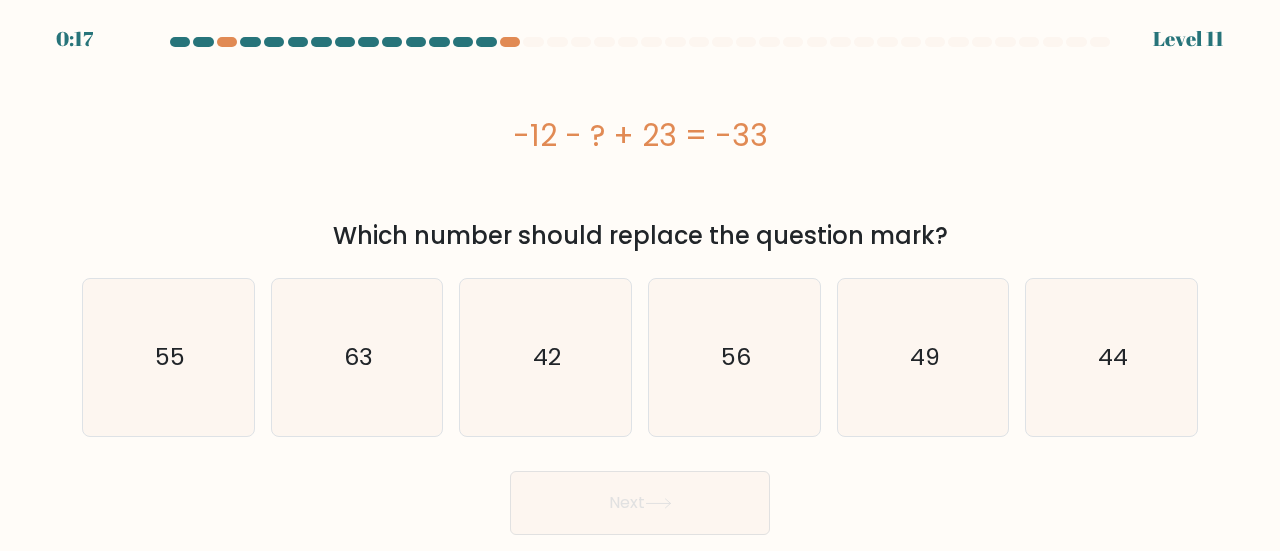 type 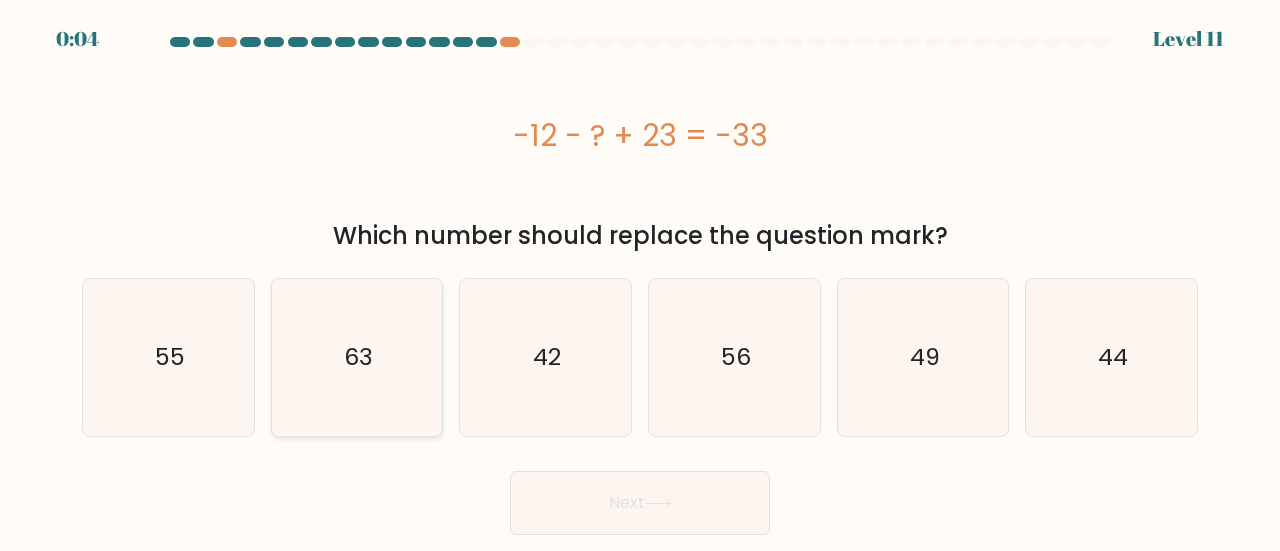 click on "63" 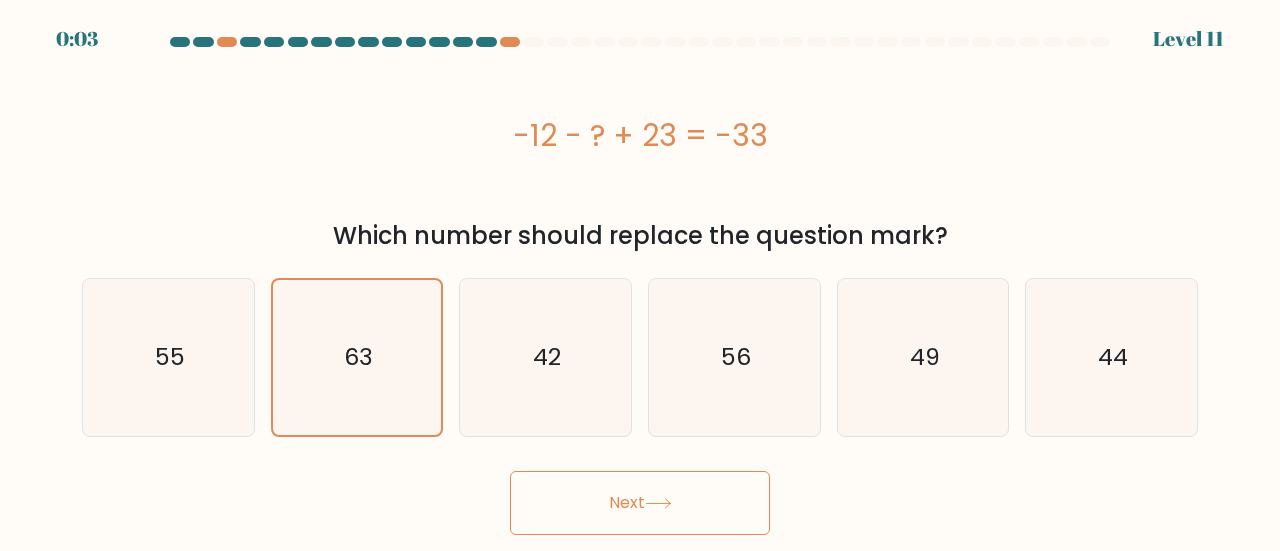 click on "Next" at bounding box center (640, 503) 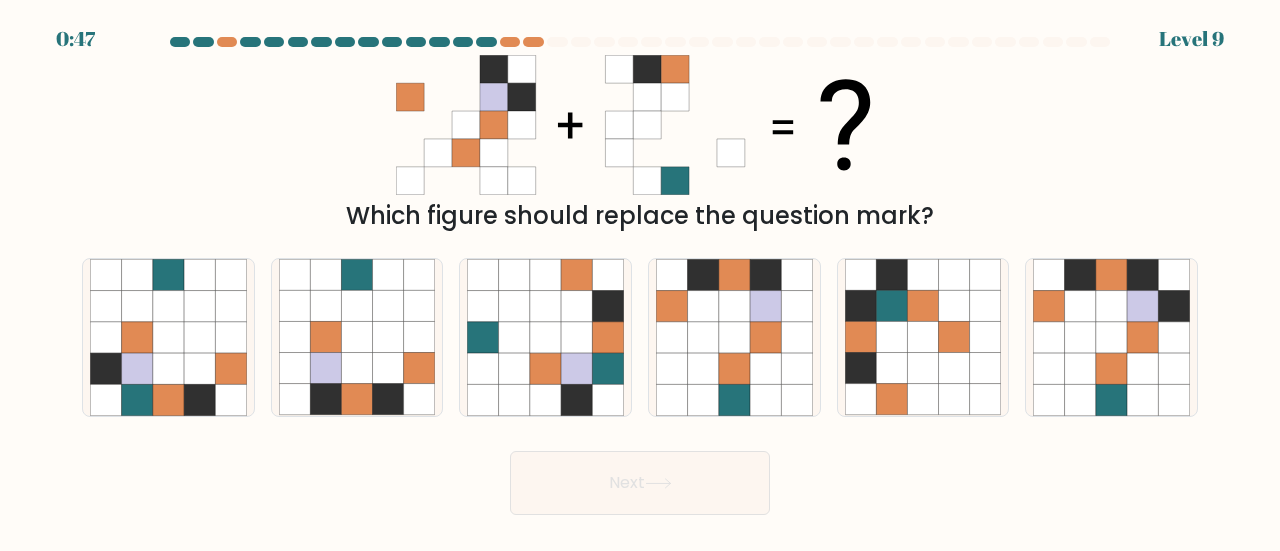 type 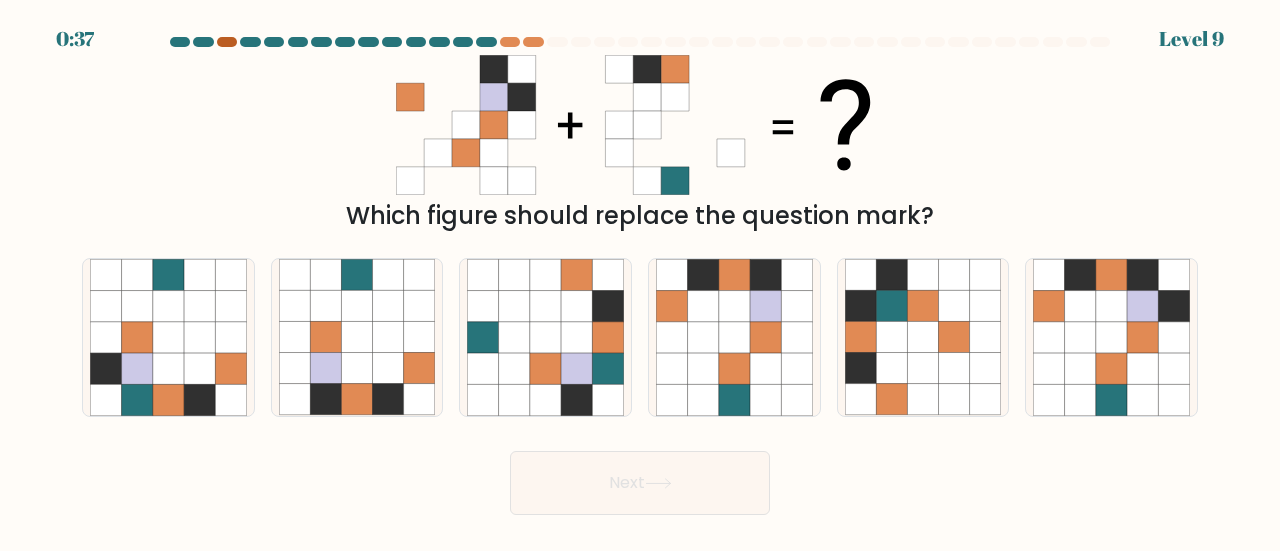 click at bounding box center (227, 42) 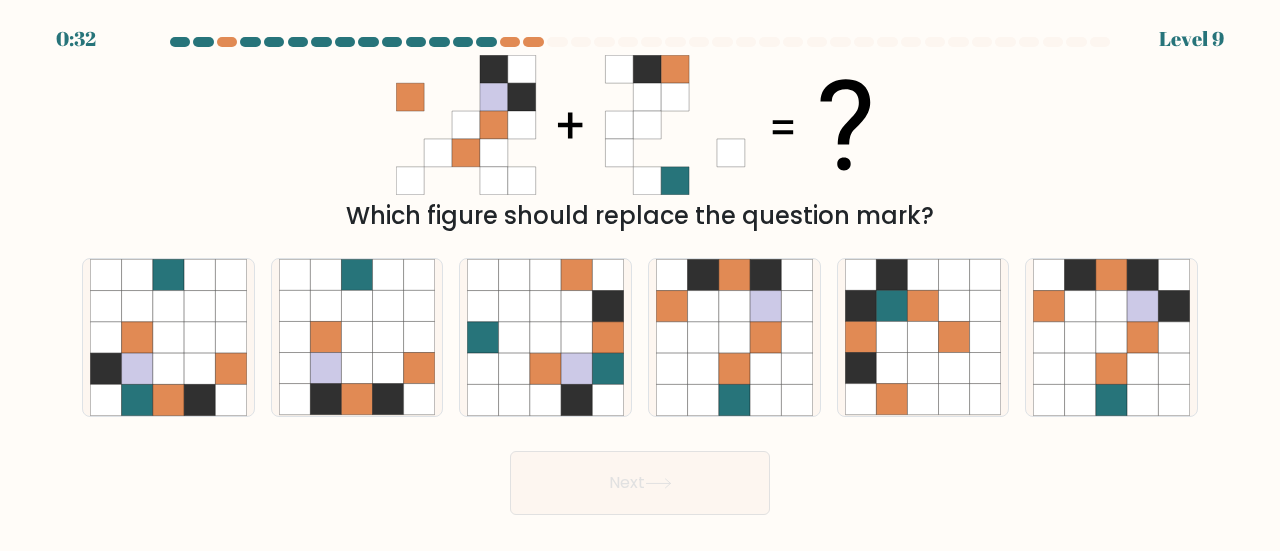 click on "Which figure should replace the question mark?" at bounding box center (640, 144) 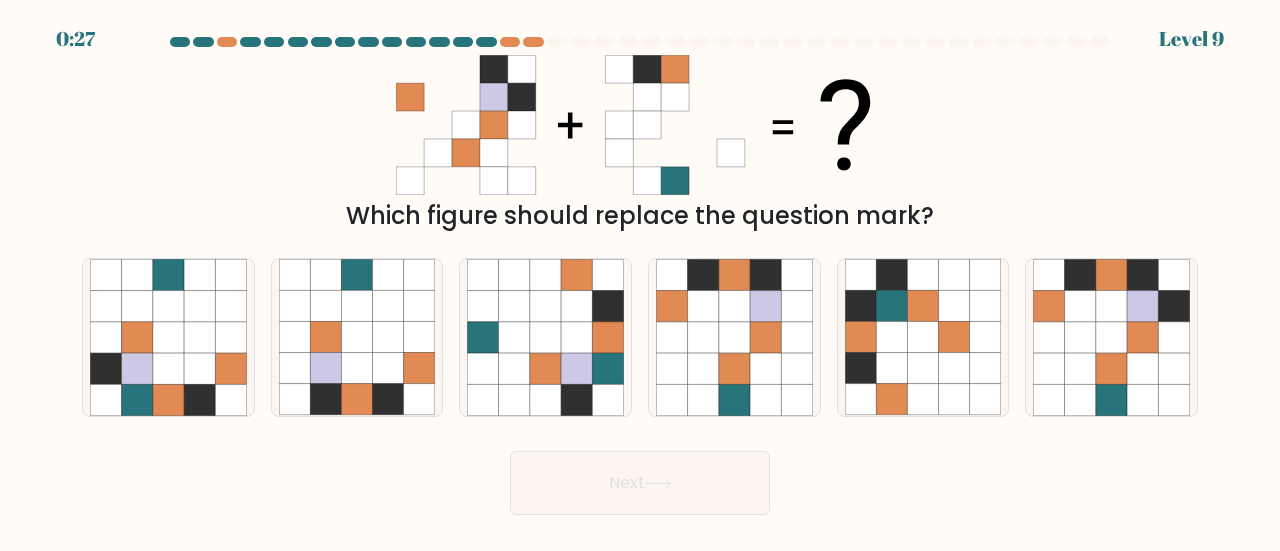 click on "Which figure should replace the question mark?" at bounding box center [640, 144] 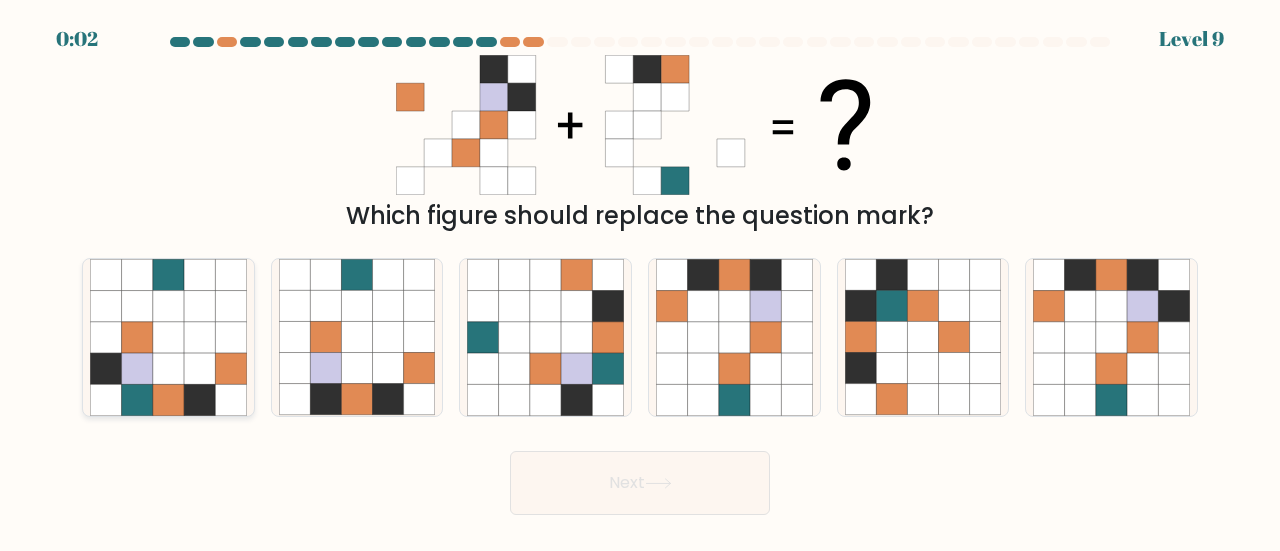 click 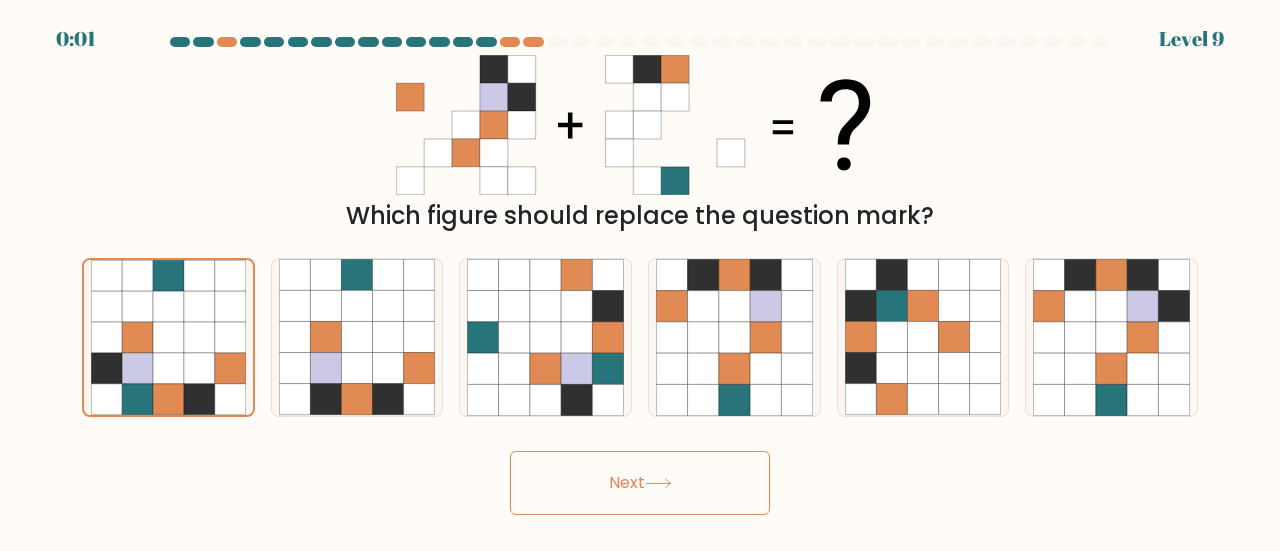 click on "Next" at bounding box center (640, 483) 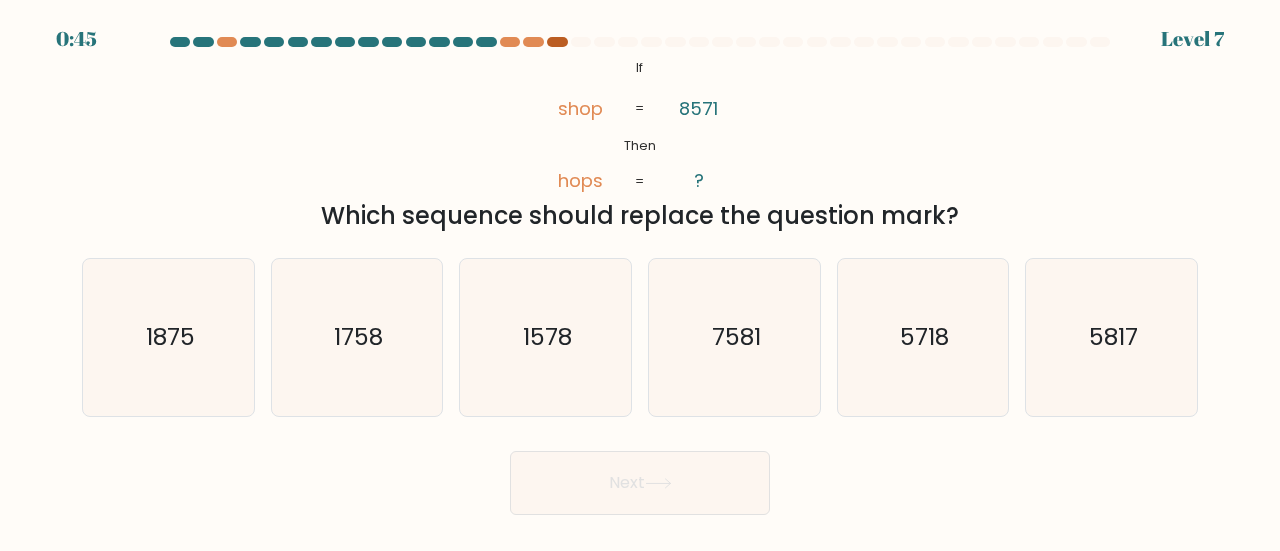 click at bounding box center [557, 42] 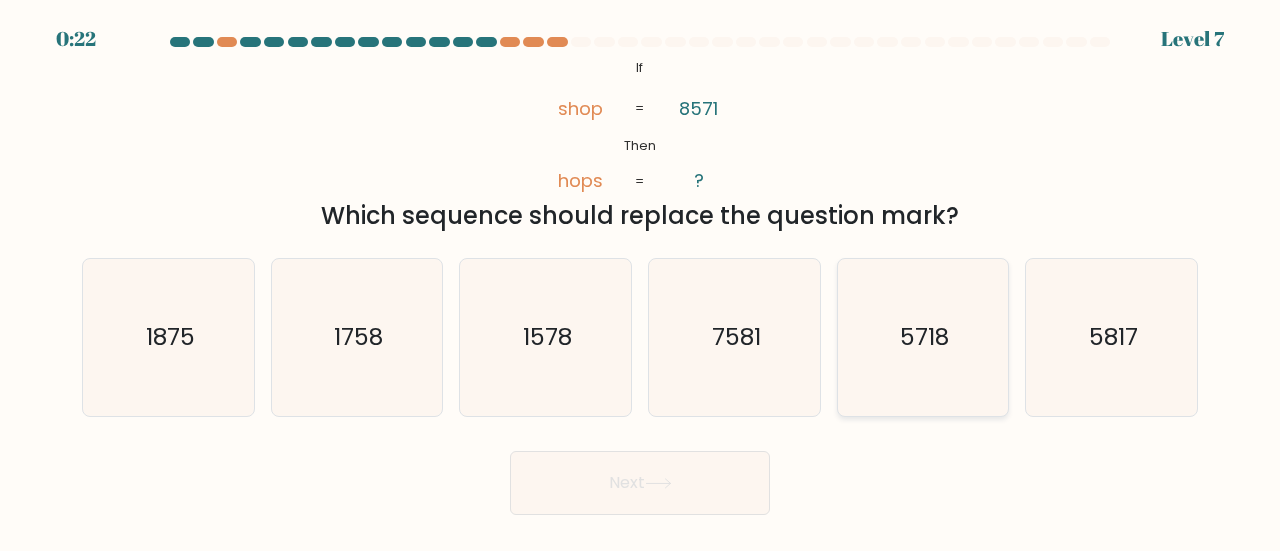 click on "5718" 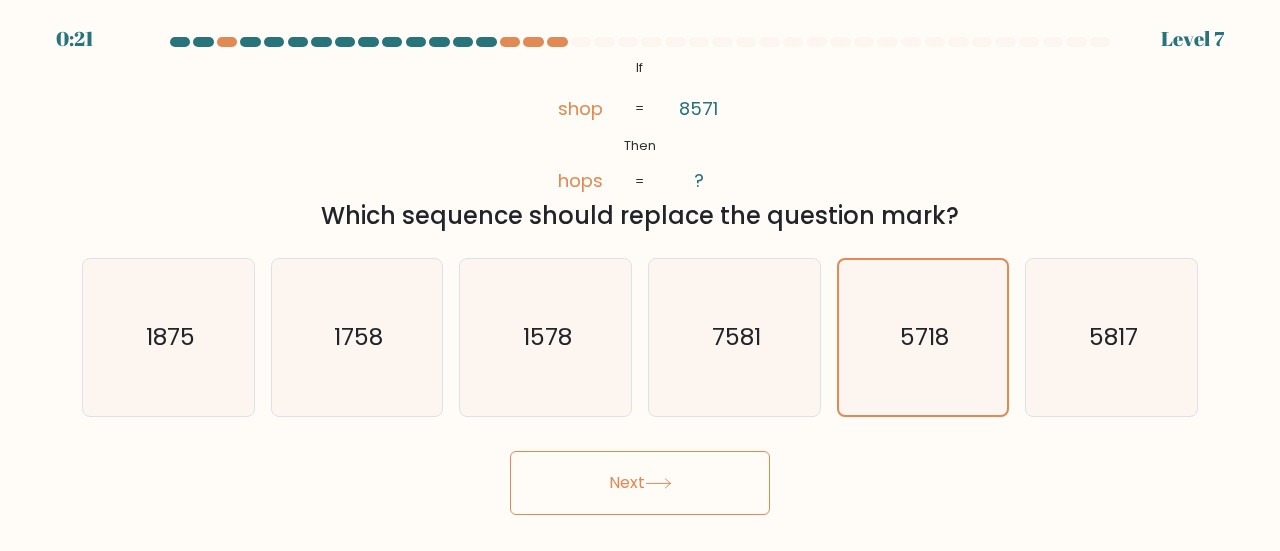 click on "Next" at bounding box center [640, 483] 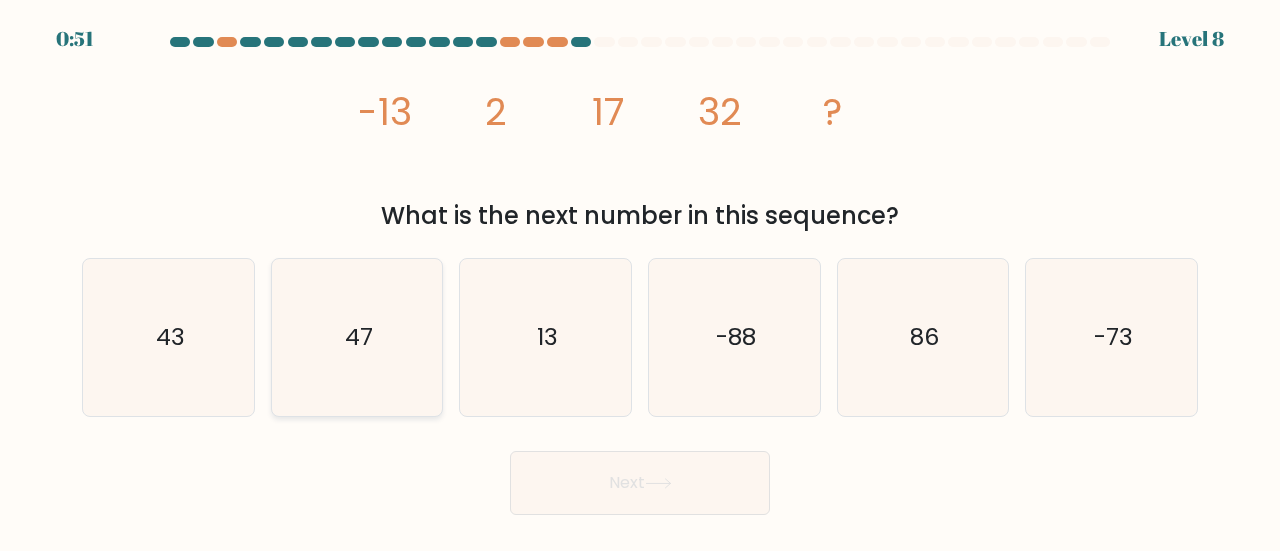 click on "47" 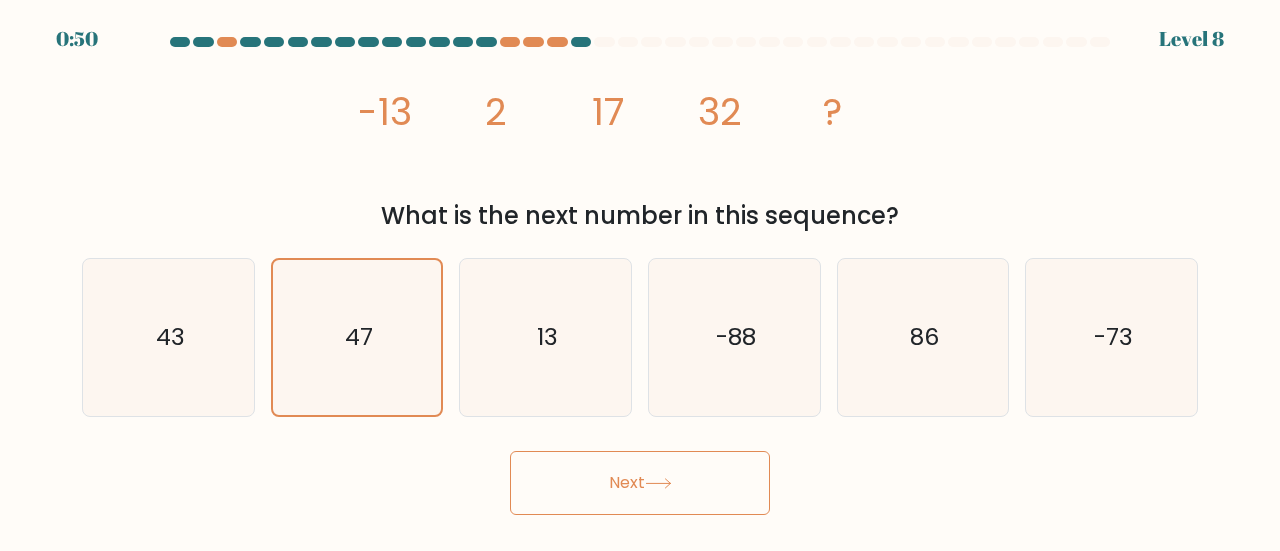 click on "Next" at bounding box center [640, 483] 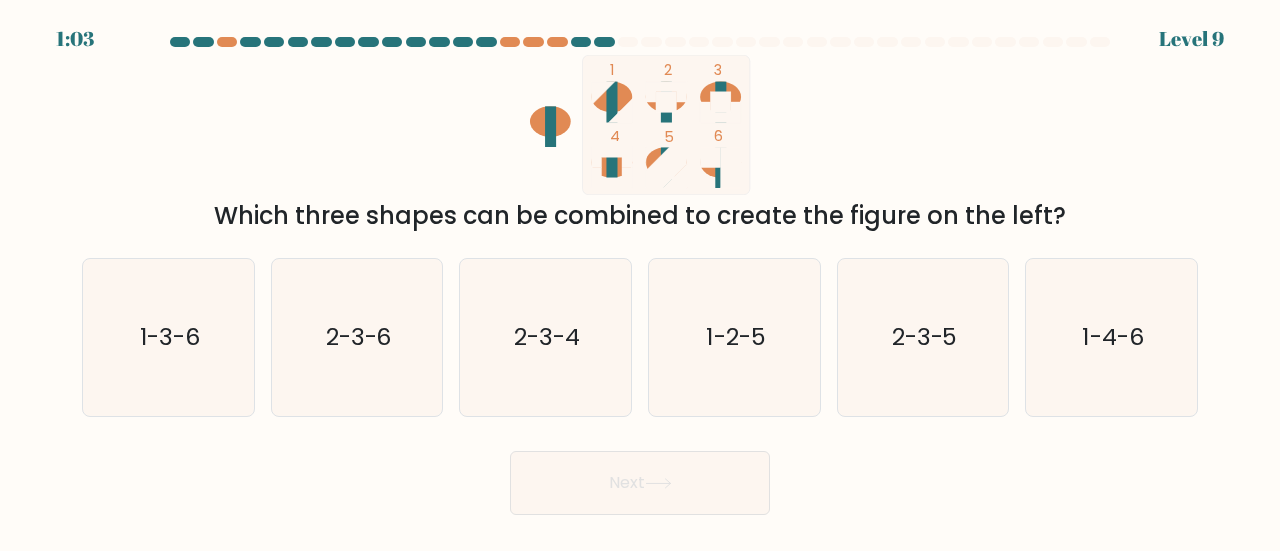 type 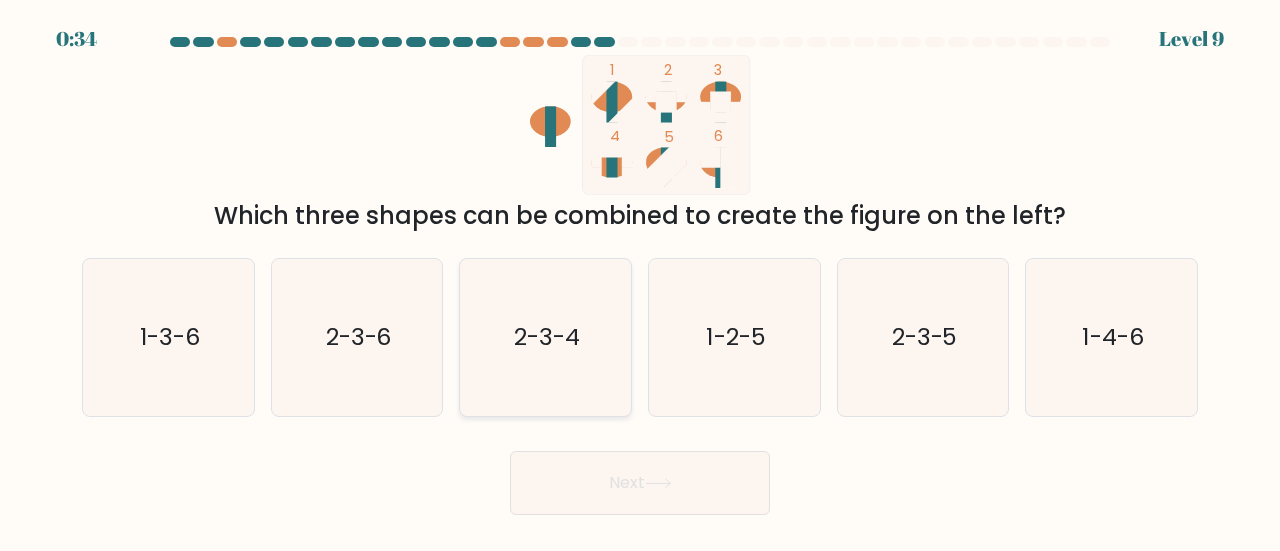 click on "2-3-4" 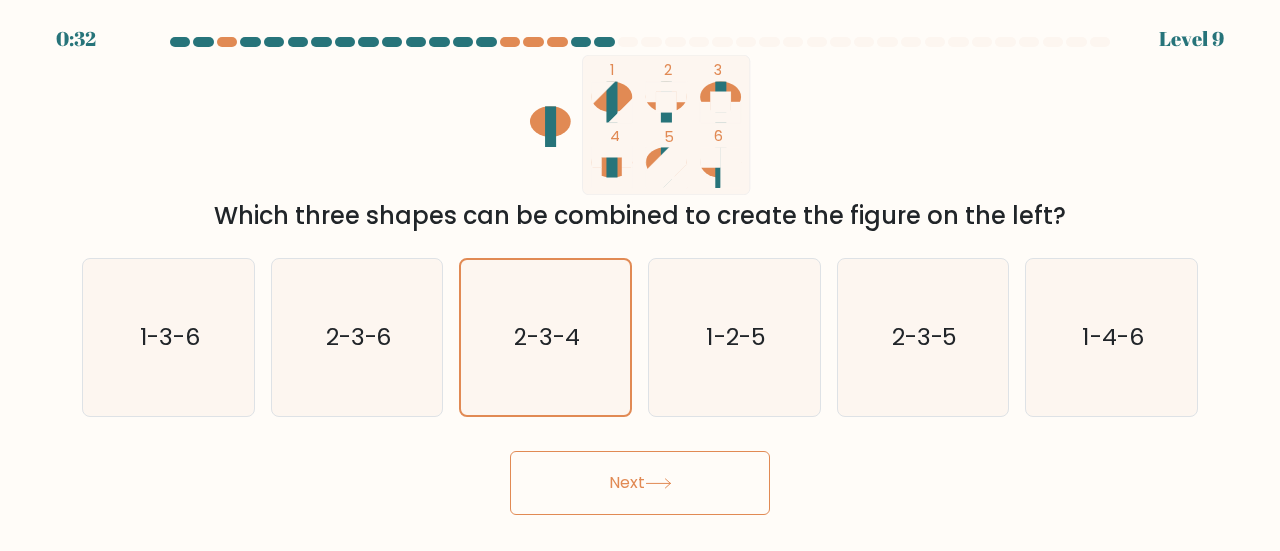 click on "Next" at bounding box center [640, 483] 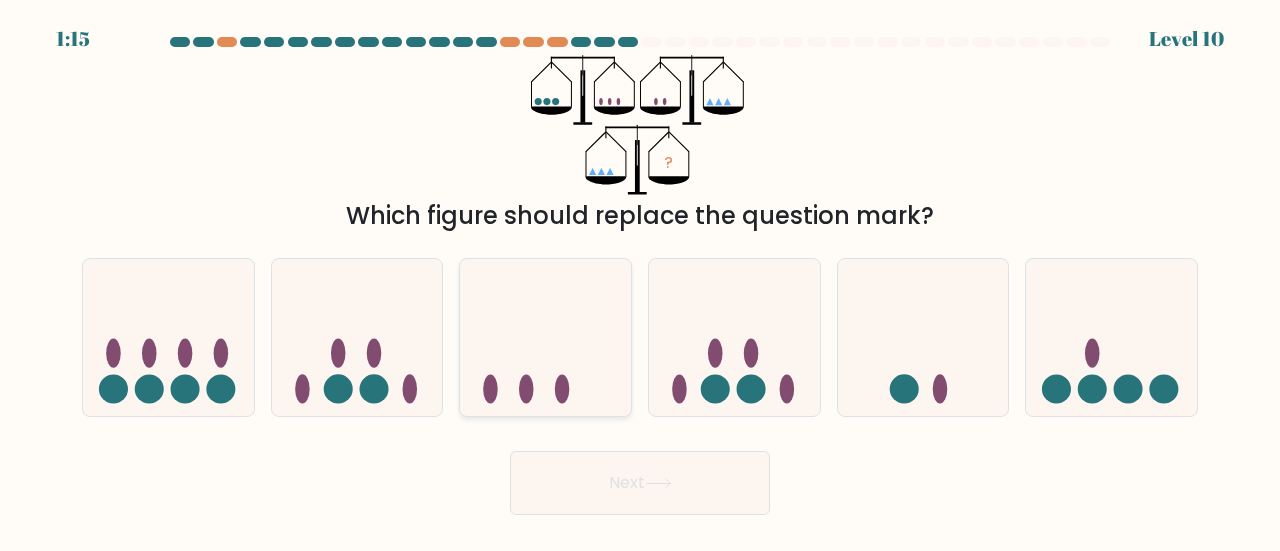 type 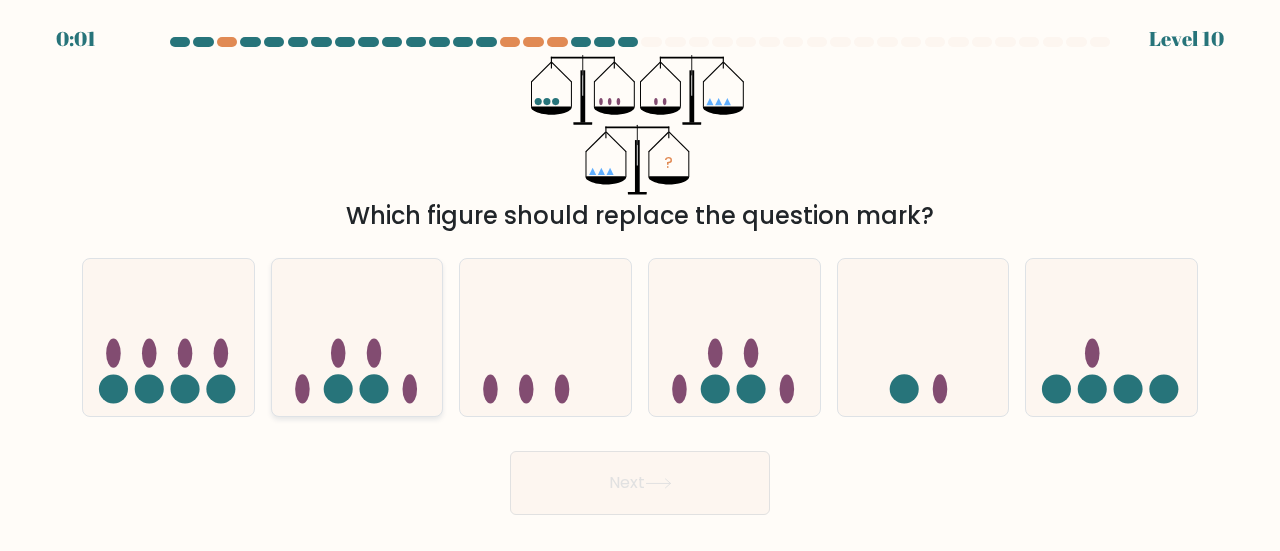 click 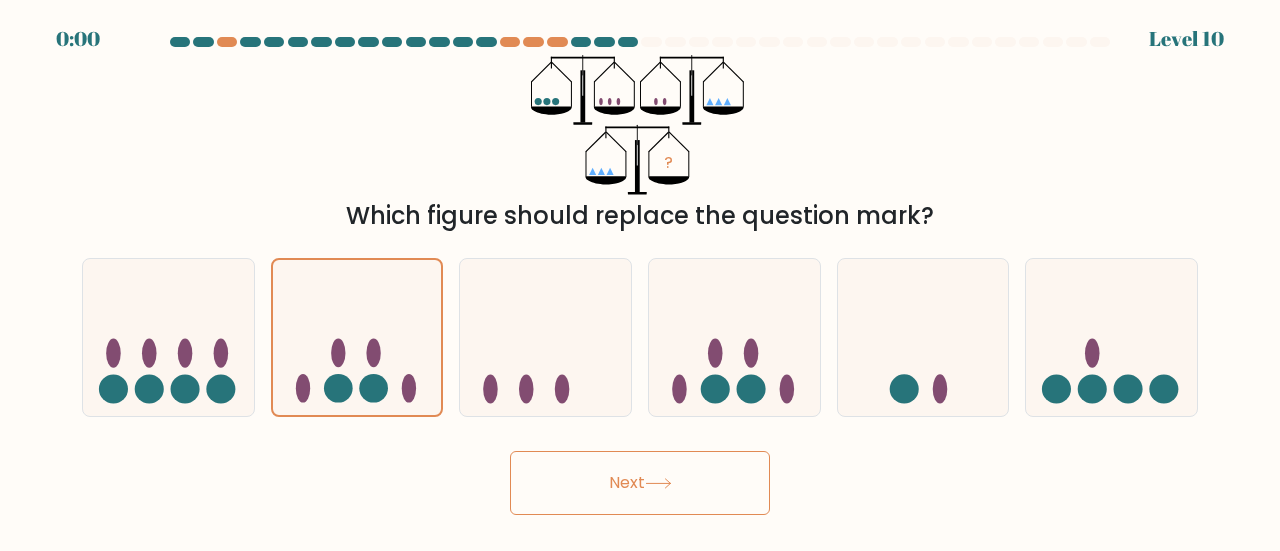 click on "Next" at bounding box center [640, 483] 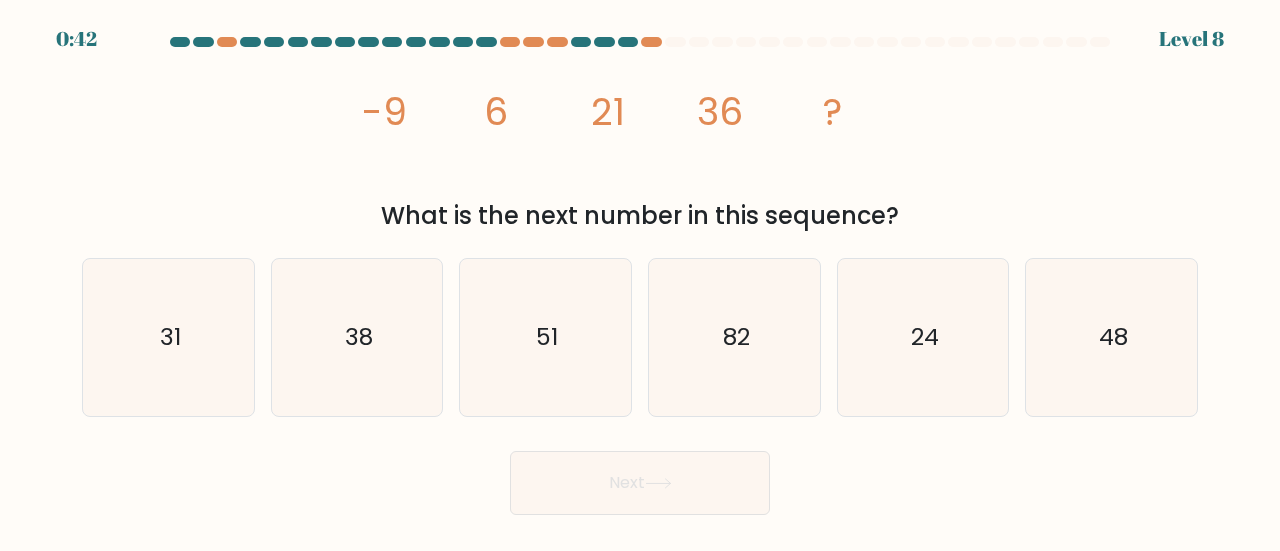 type 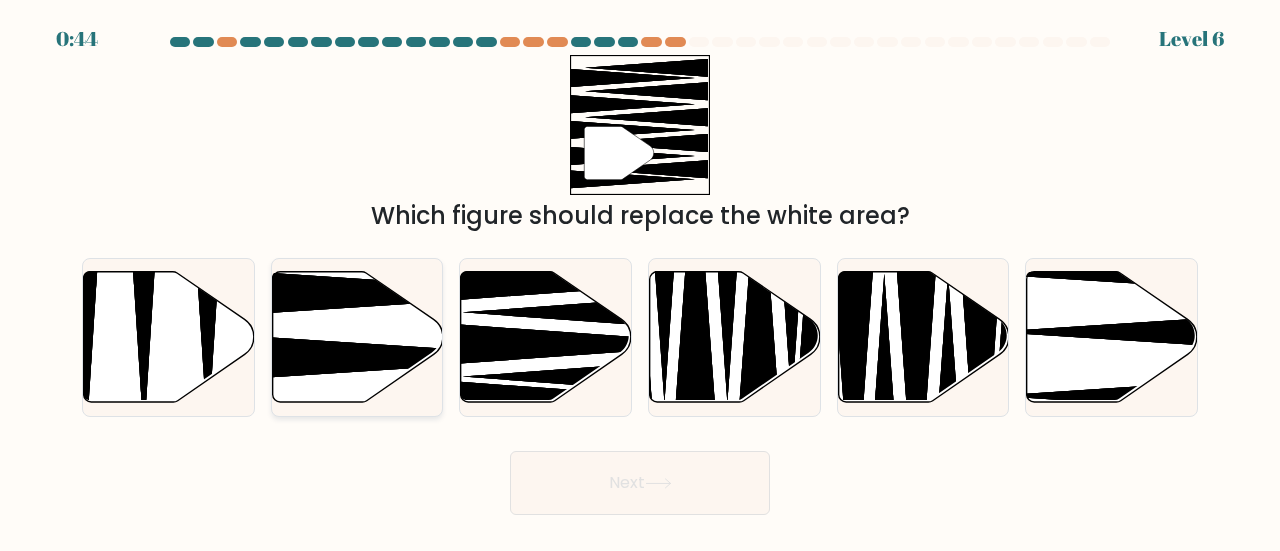 scroll, scrollTop: 0, scrollLeft: 0, axis: both 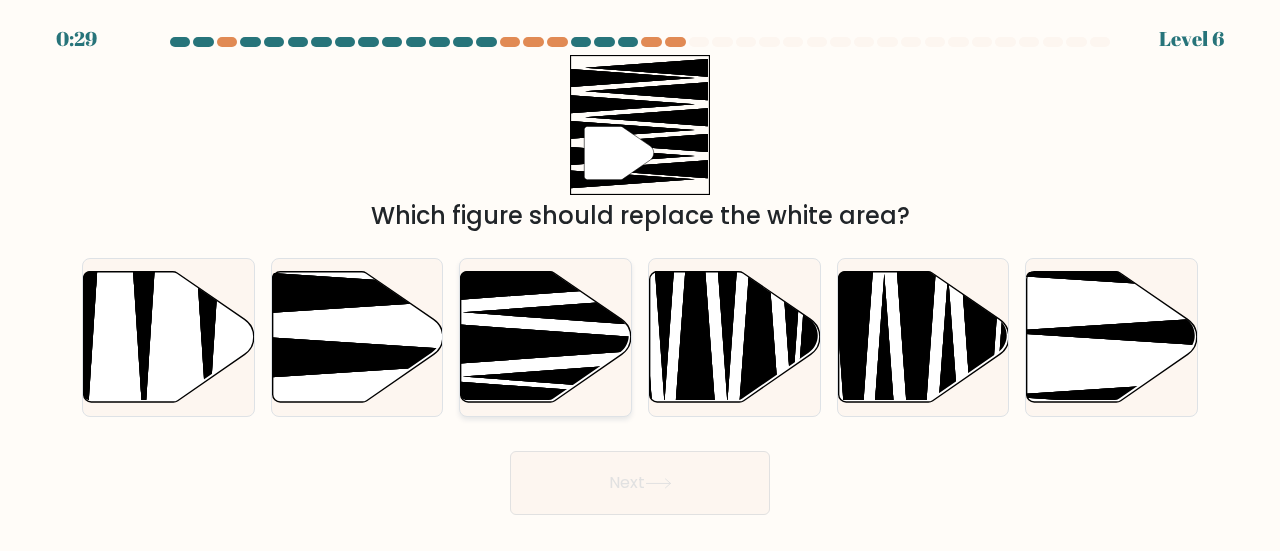 click 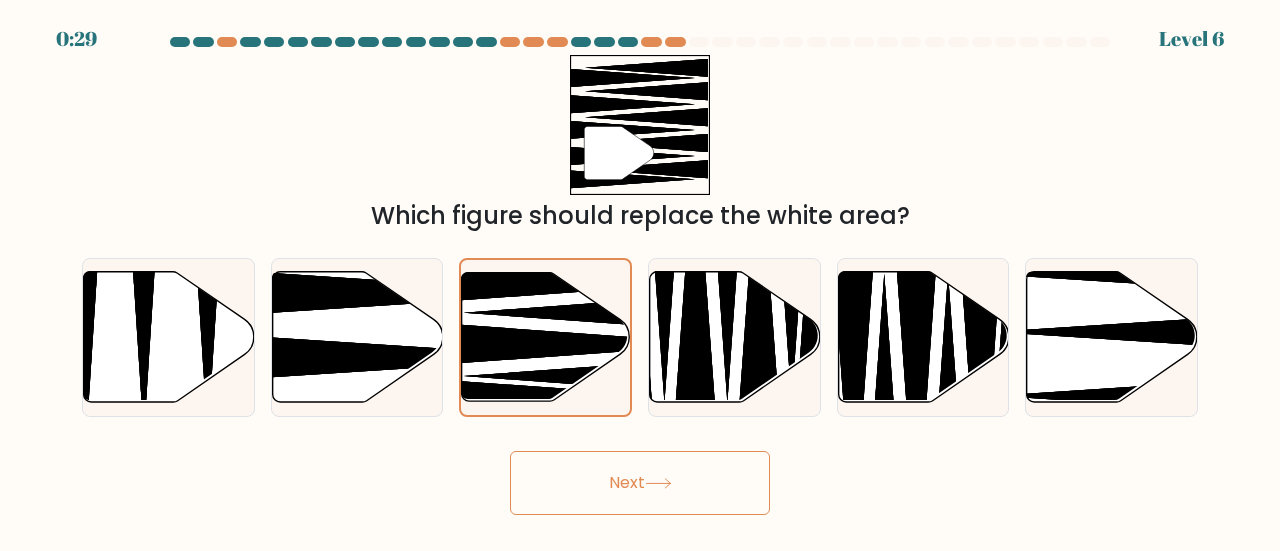 click on "Next" at bounding box center (640, 483) 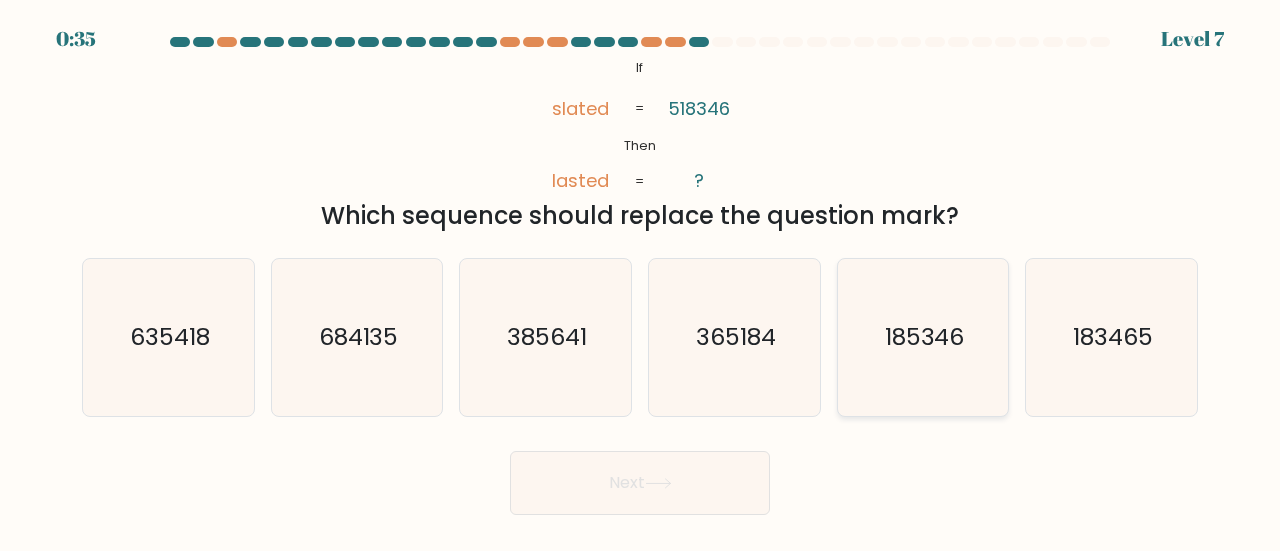 click on "185346" 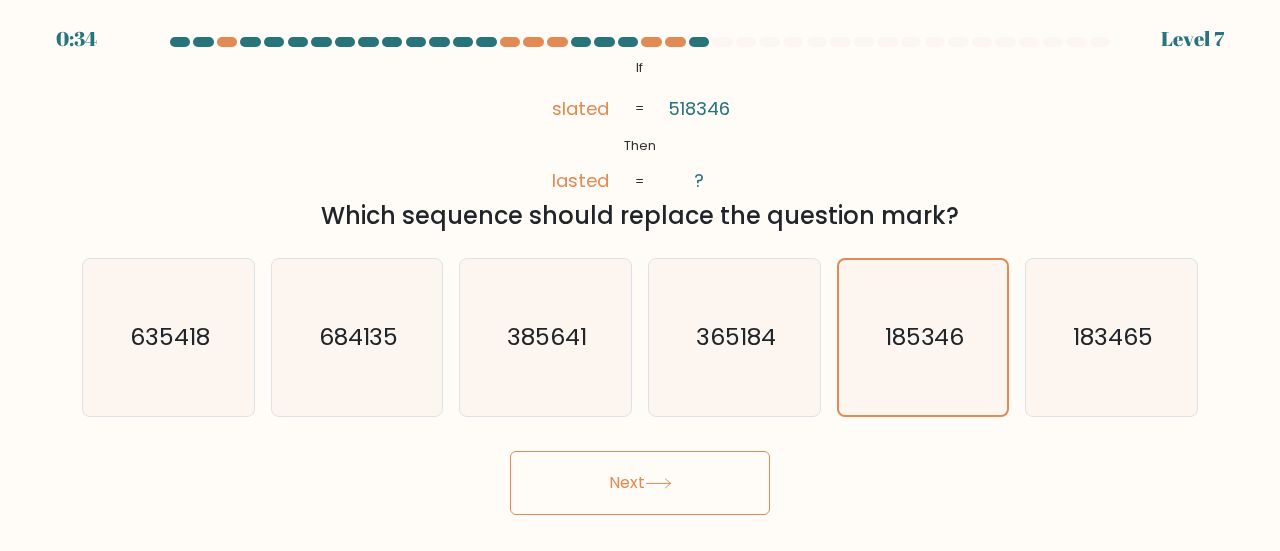 click on "Next" at bounding box center [640, 483] 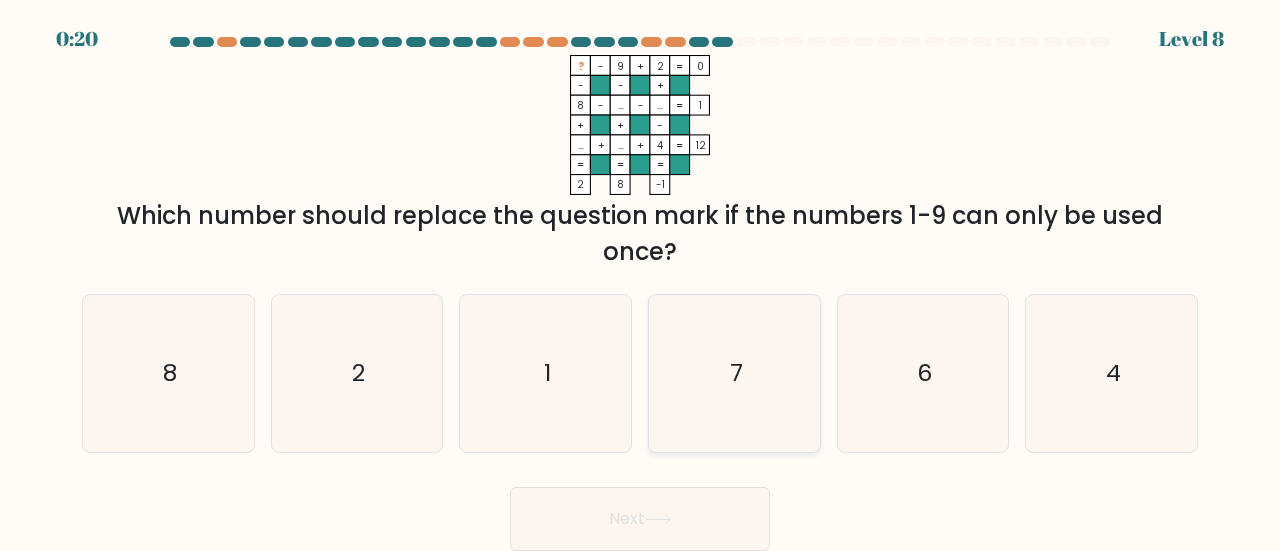 click on "7" 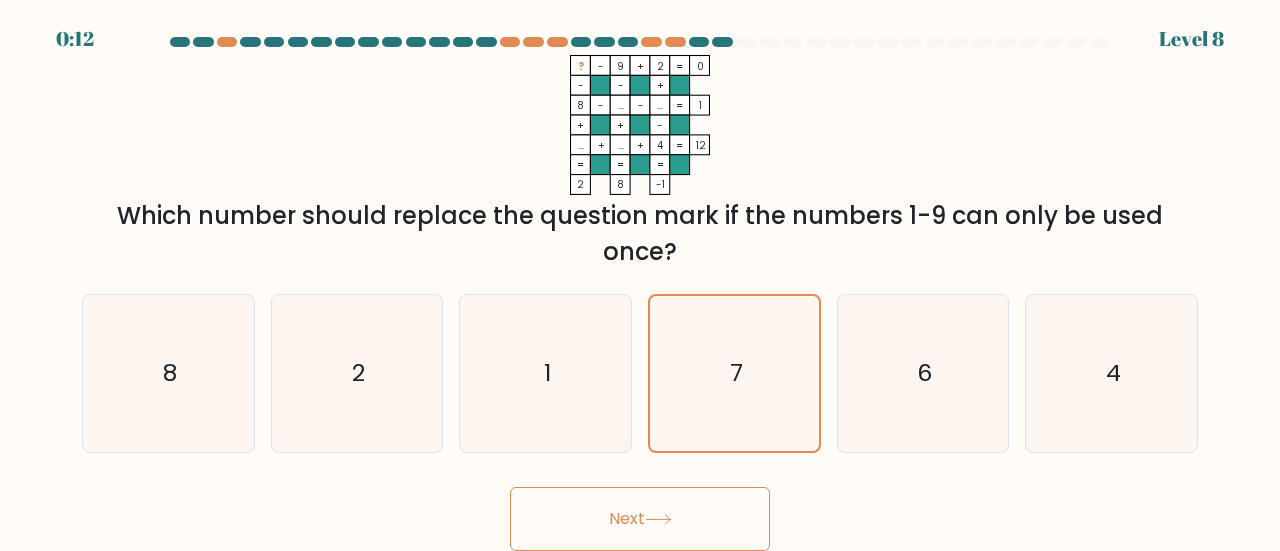click on "Next" at bounding box center (640, 519) 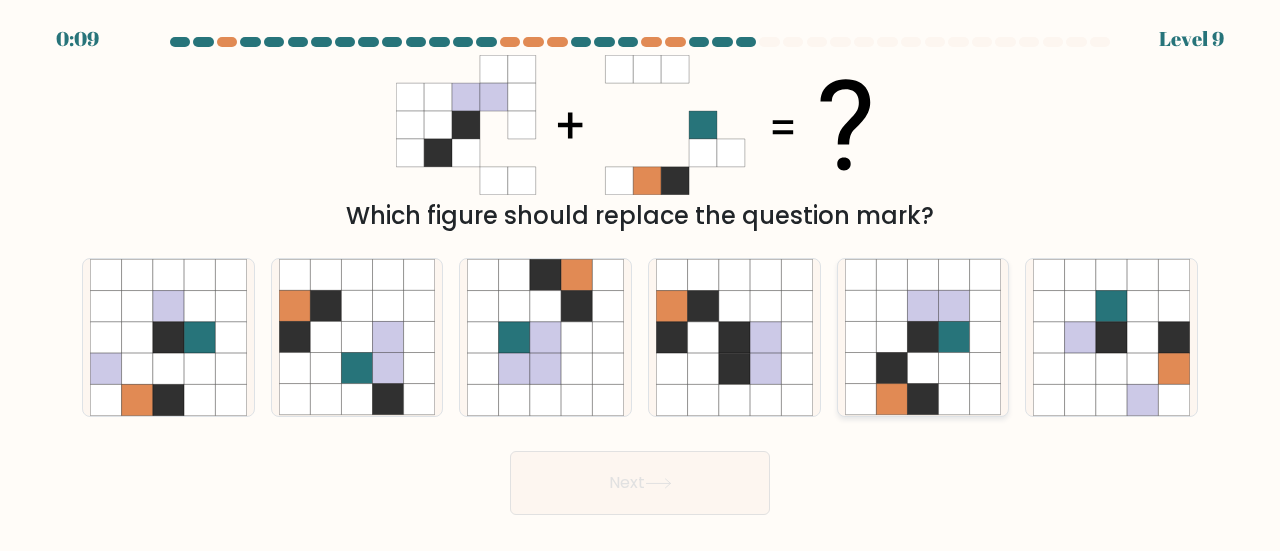 click 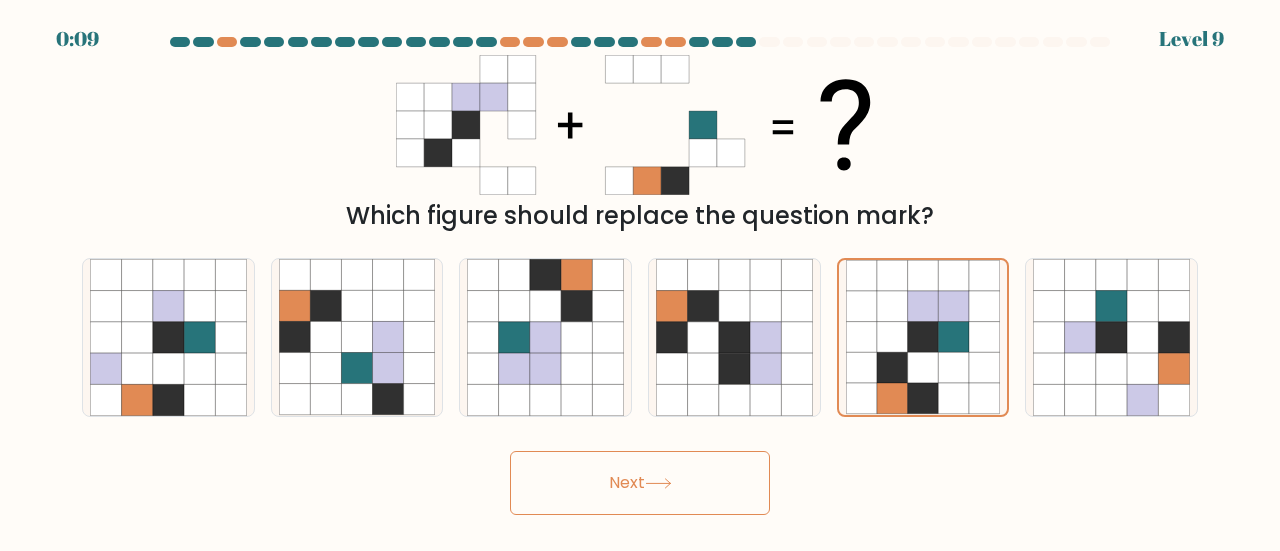 click on "Next" at bounding box center [640, 483] 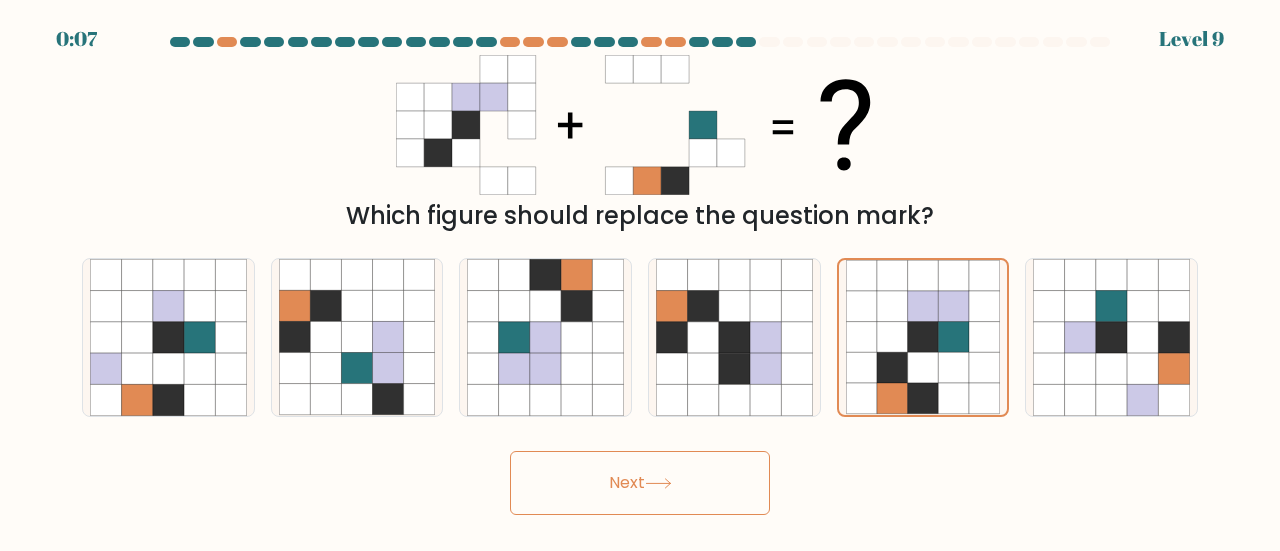 click on "Next" at bounding box center [640, 483] 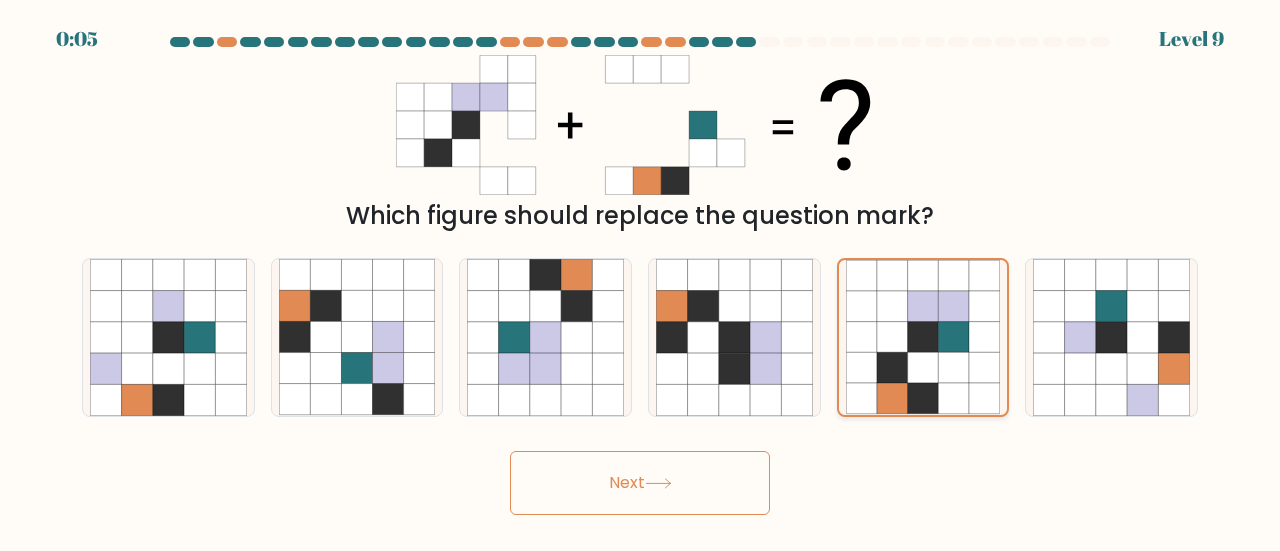 click 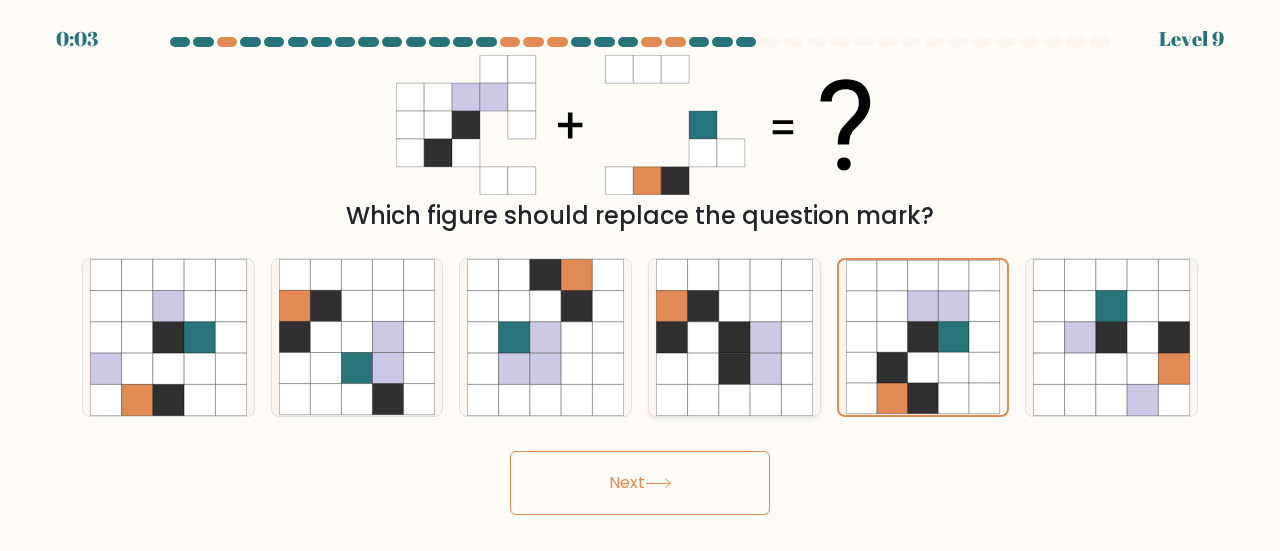 click 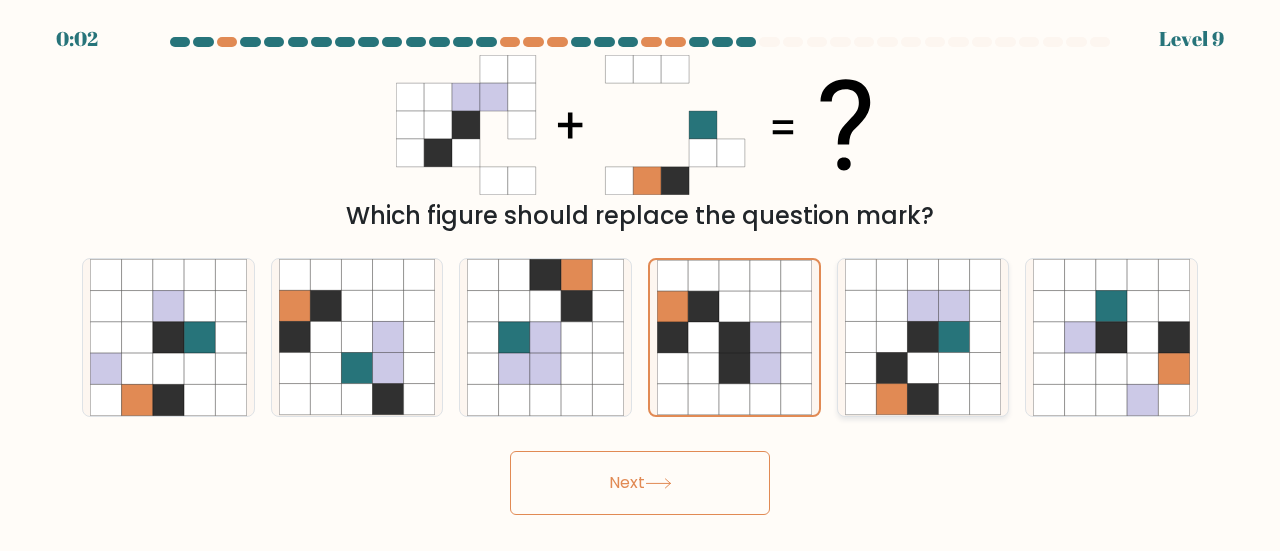 click 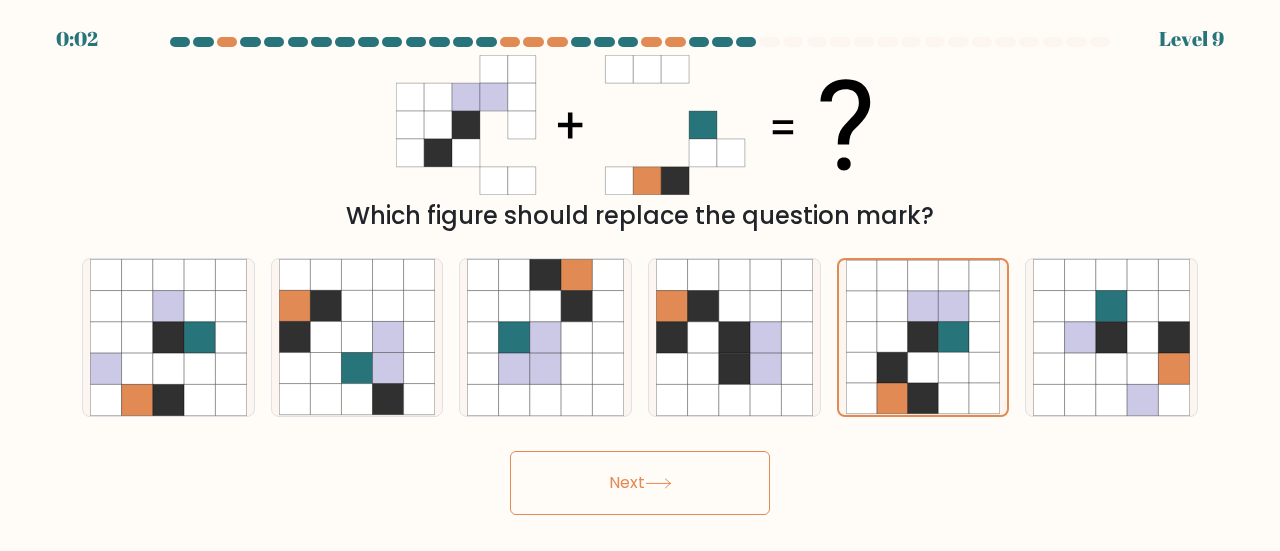 click 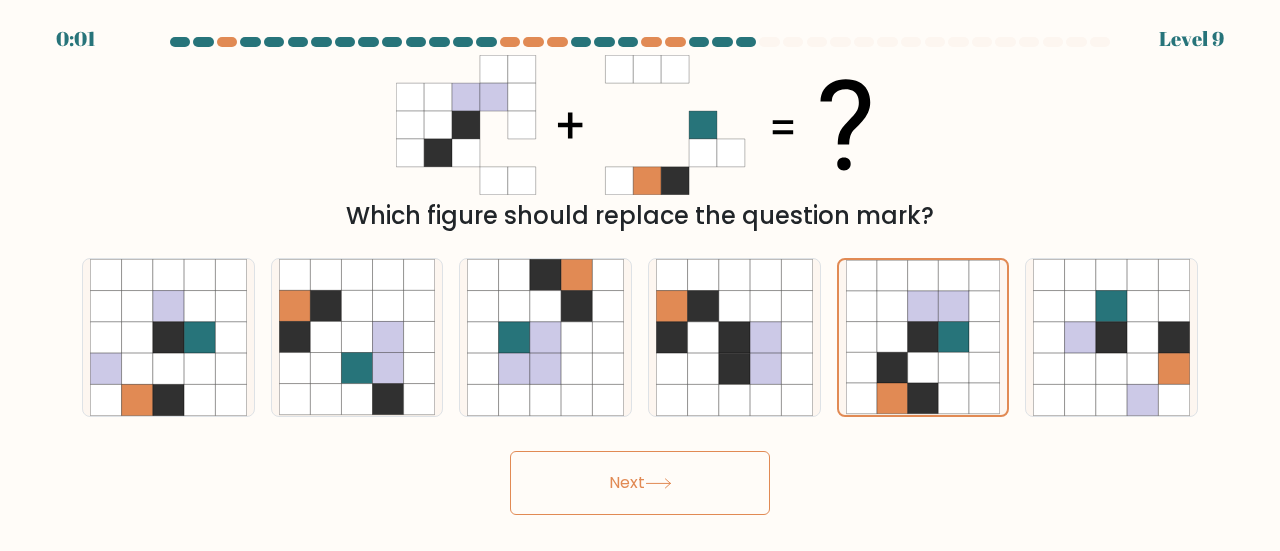 click on "Next" at bounding box center [640, 483] 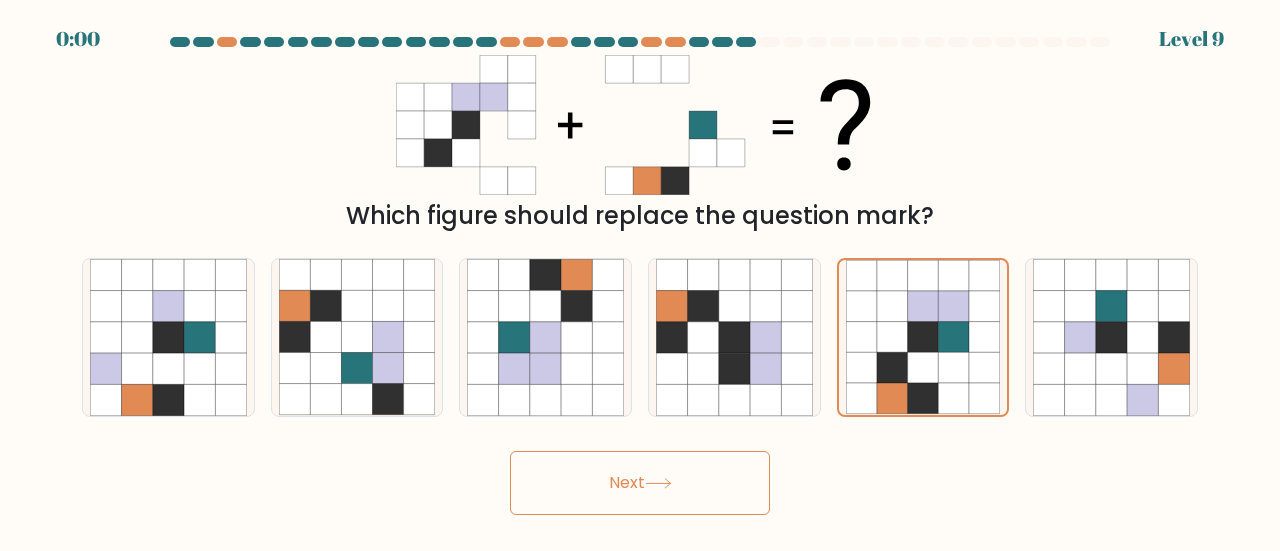 click on "Next" at bounding box center (640, 483) 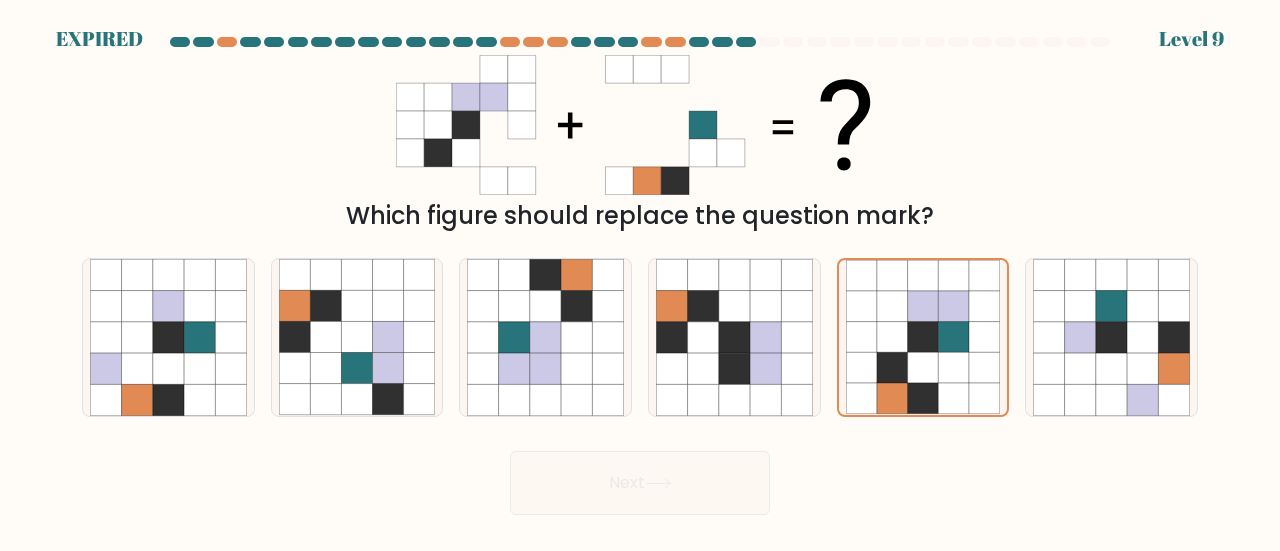 click on "Next" at bounding box center (640, 478) 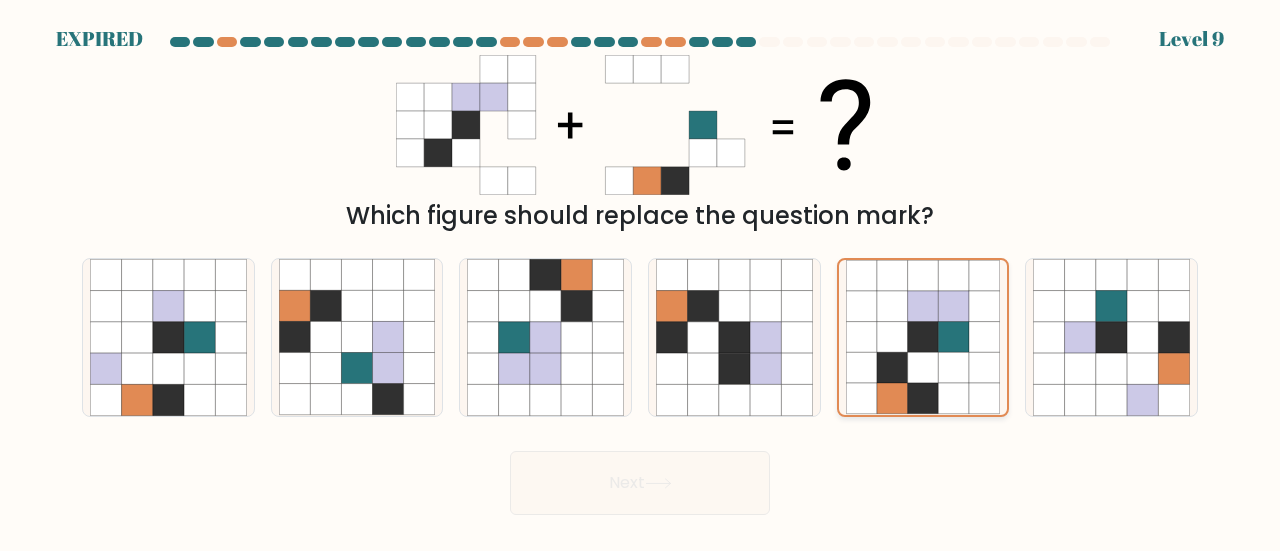 click 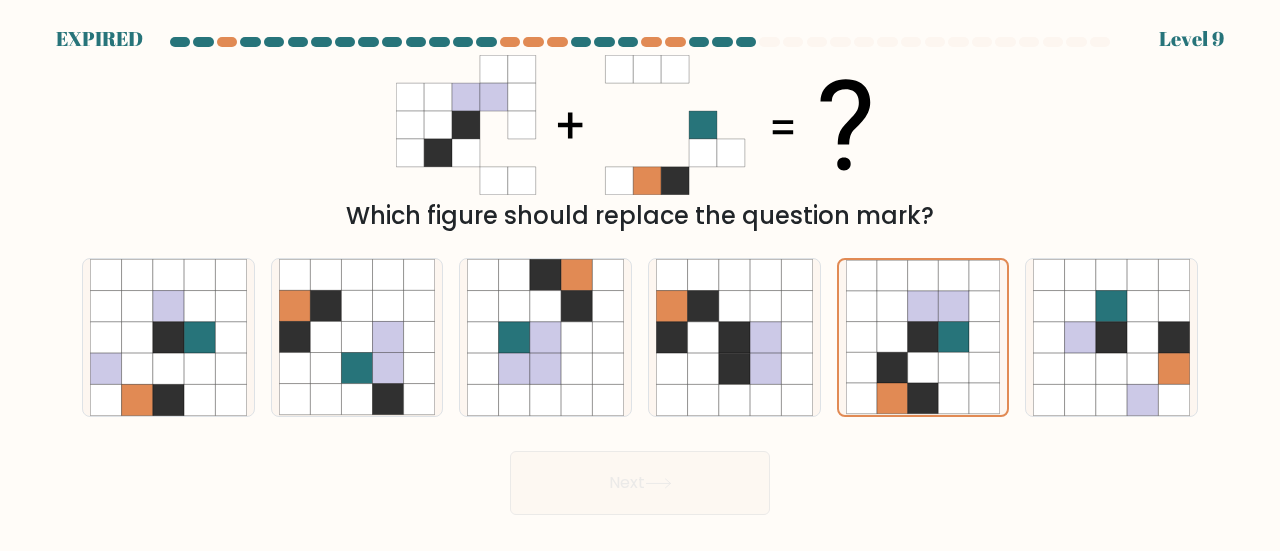 click on "Which figure should replace the question mark?" at bounding box center (640, 144) 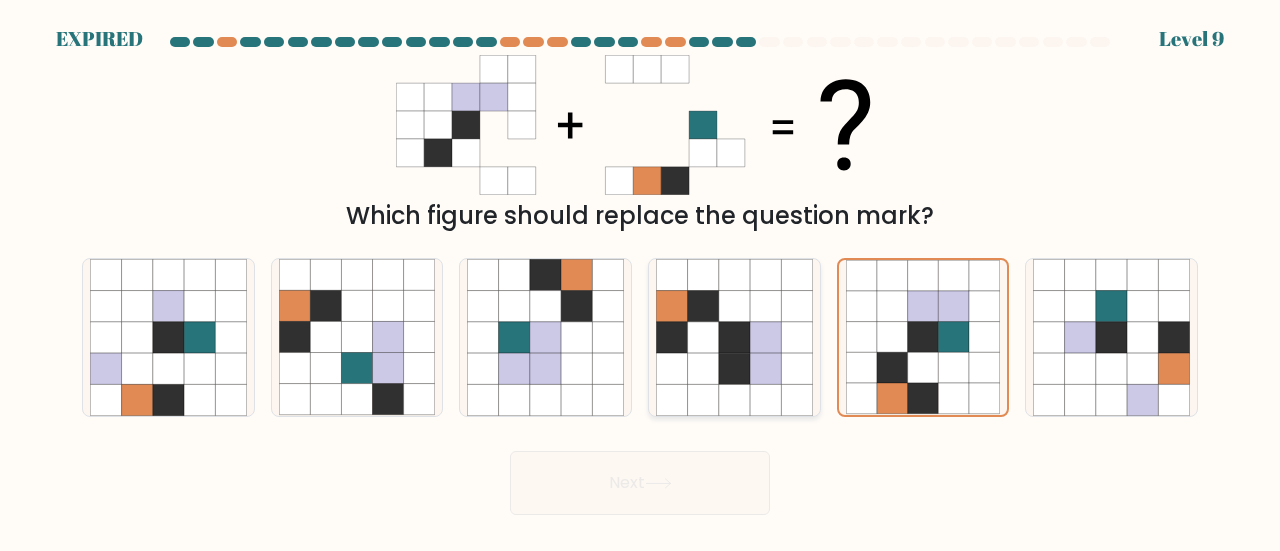 click 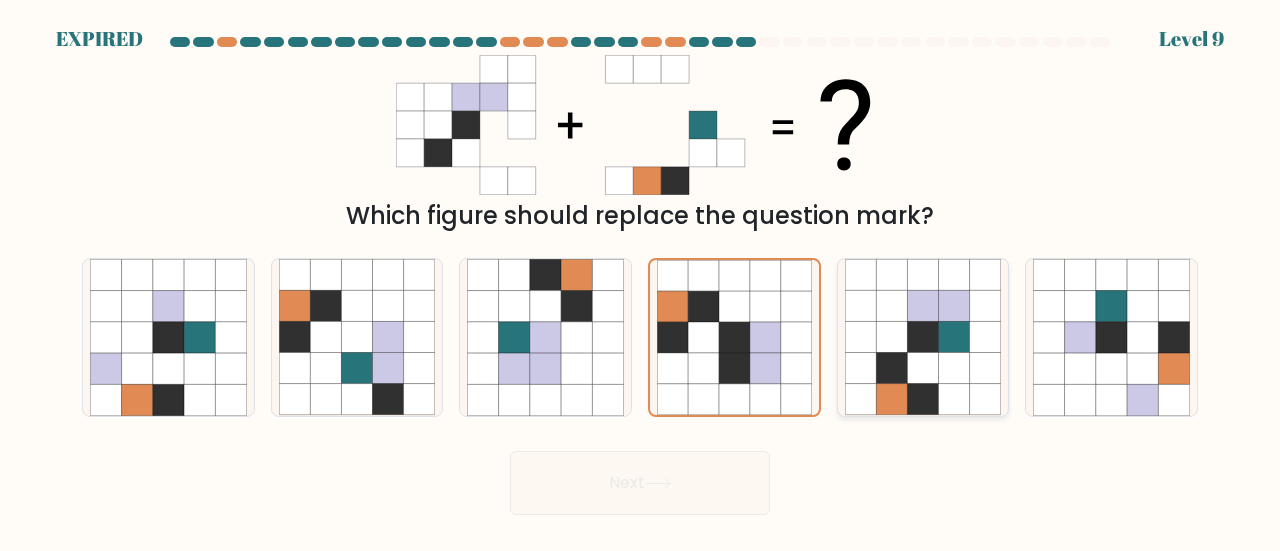 click 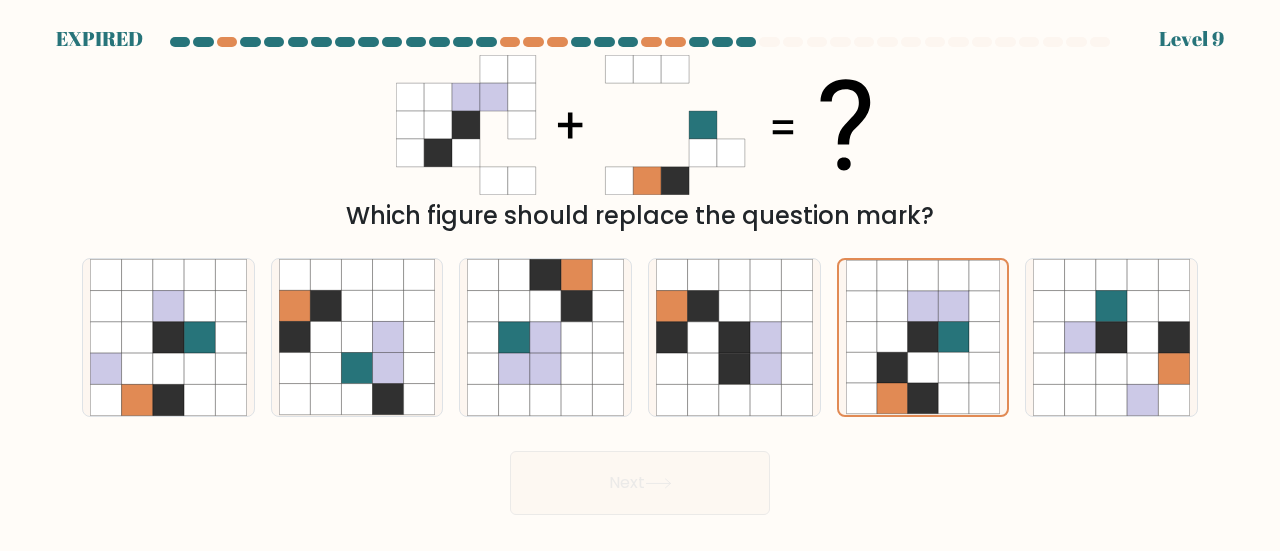 click on "Next" at bounding box center [640, 478] 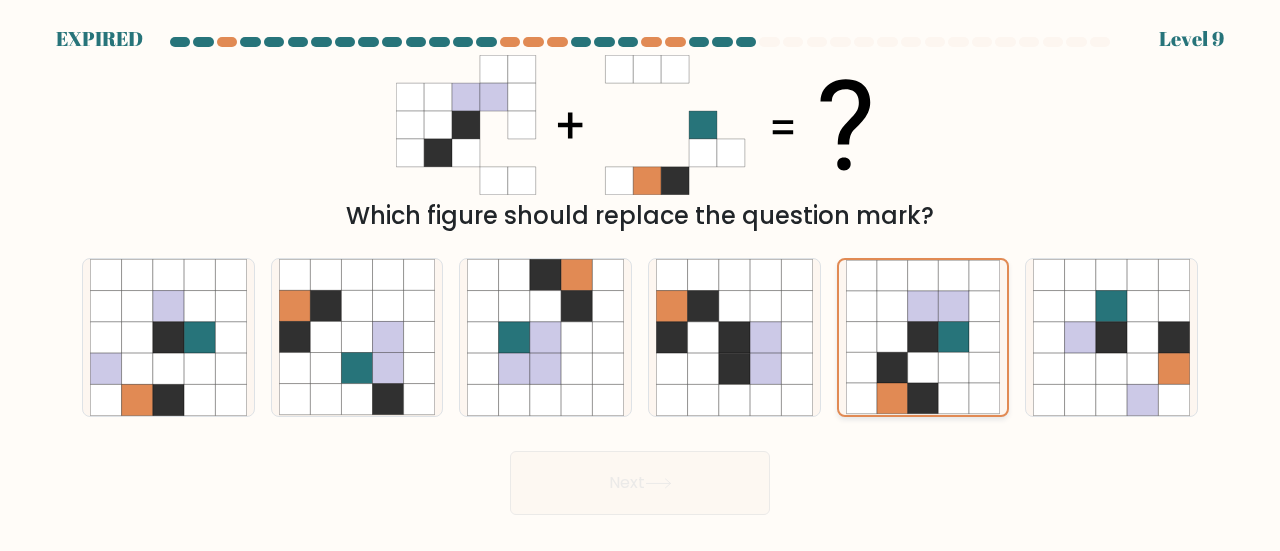 click 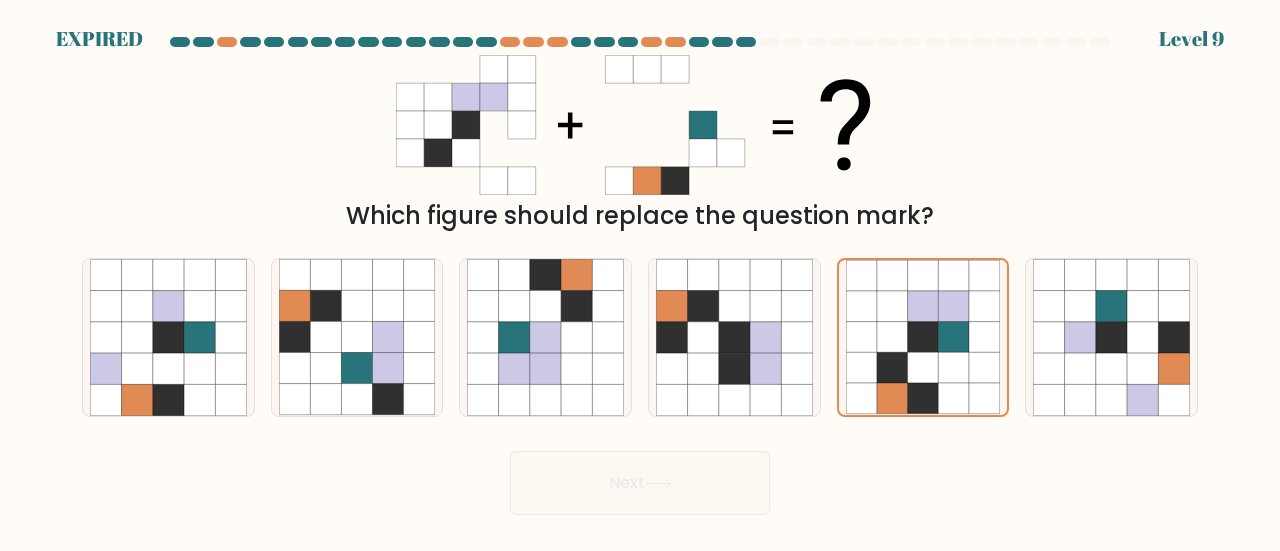 click on "Next" at bounding box center [640, 478] 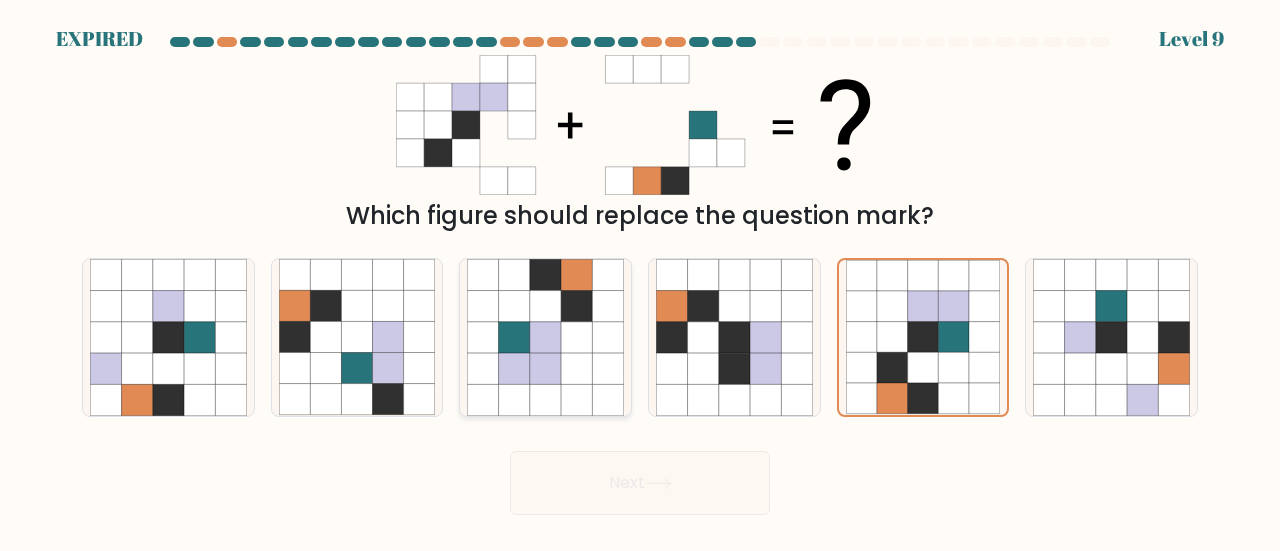 click 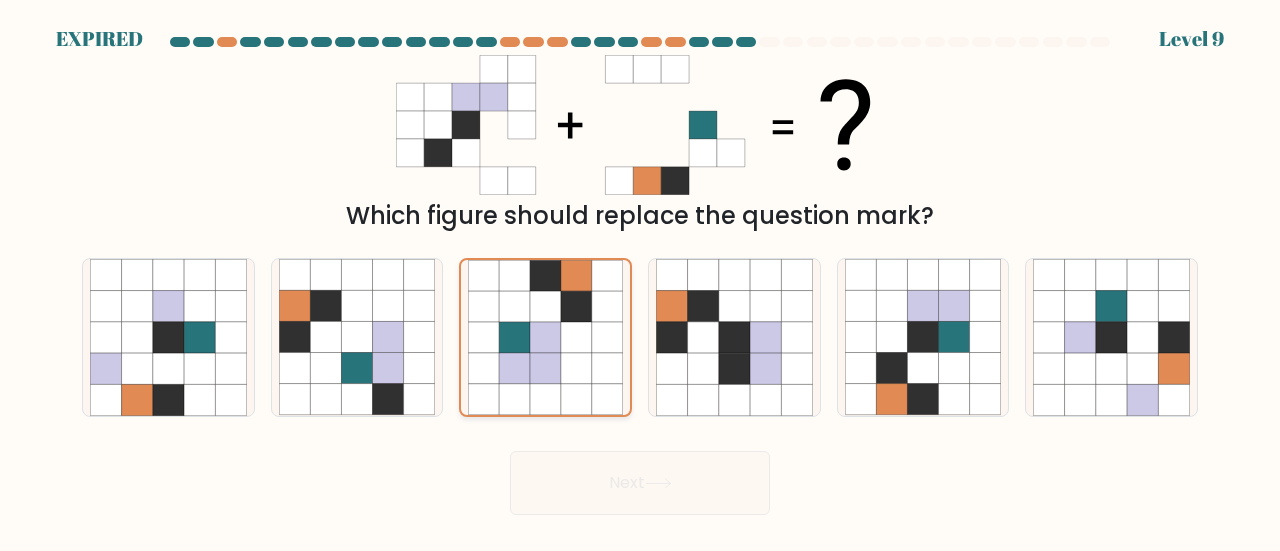 click 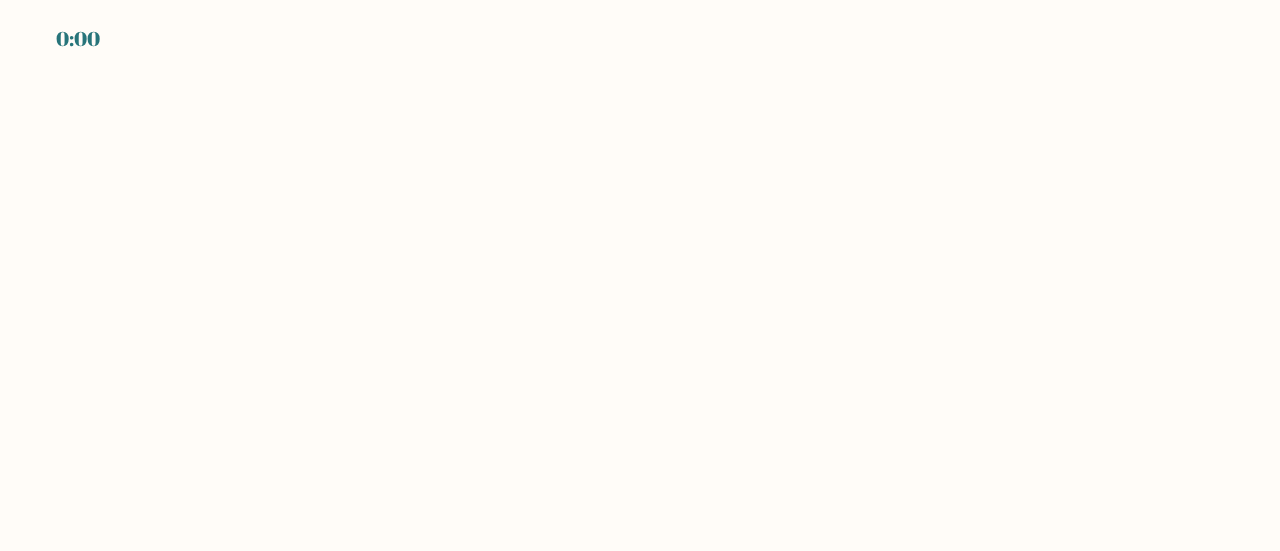 scroll, scrollTop: 0, scrollLeft: 0, axis: both 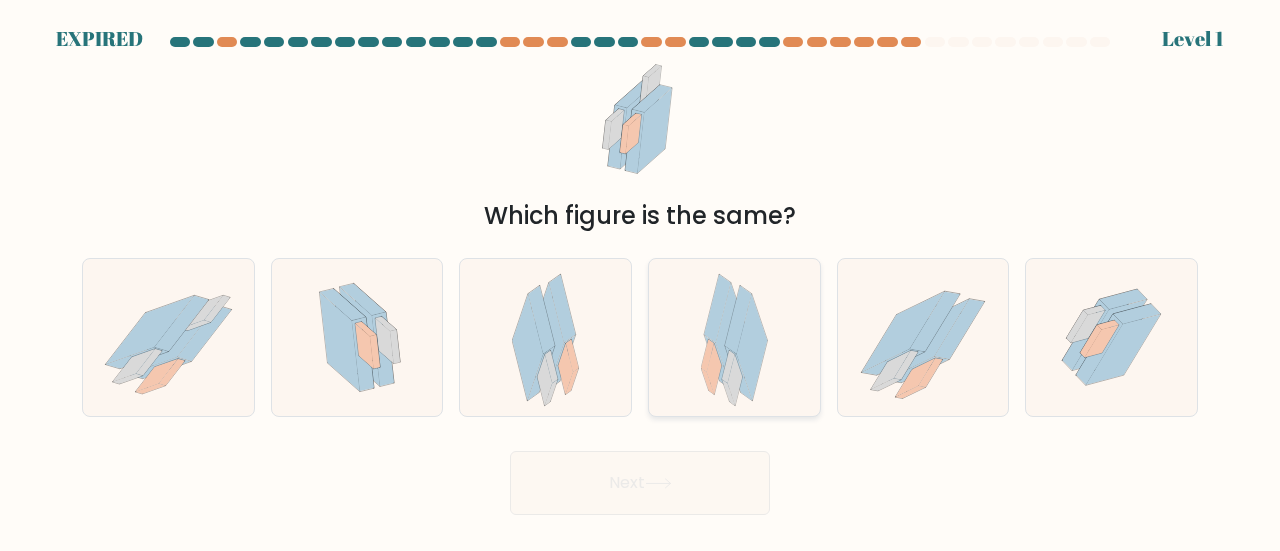 click 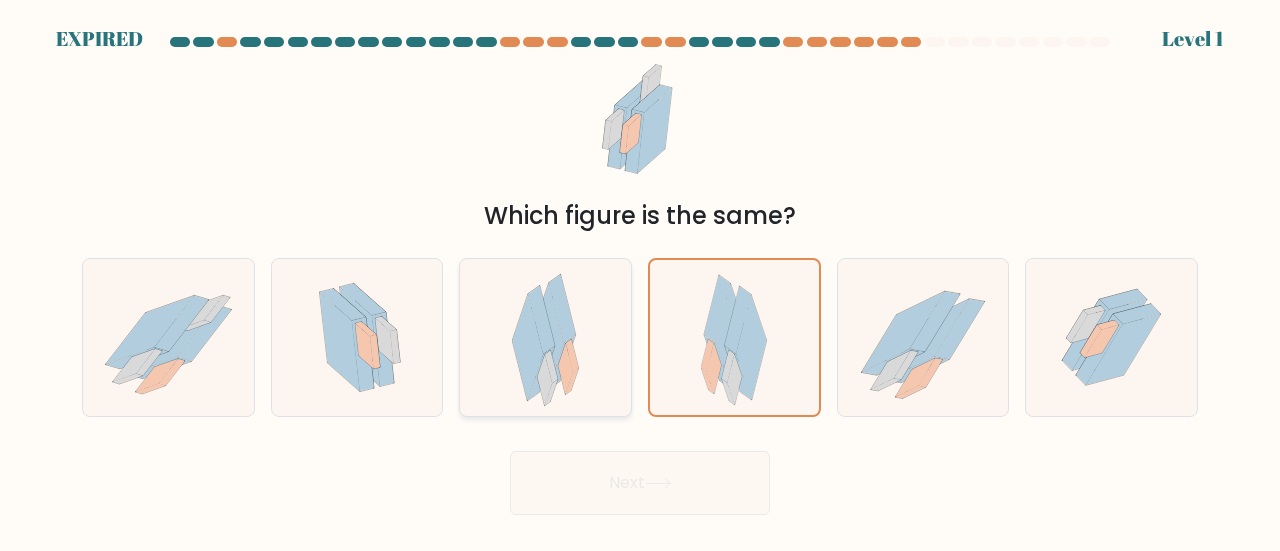 click at bounding box center [545, 337] 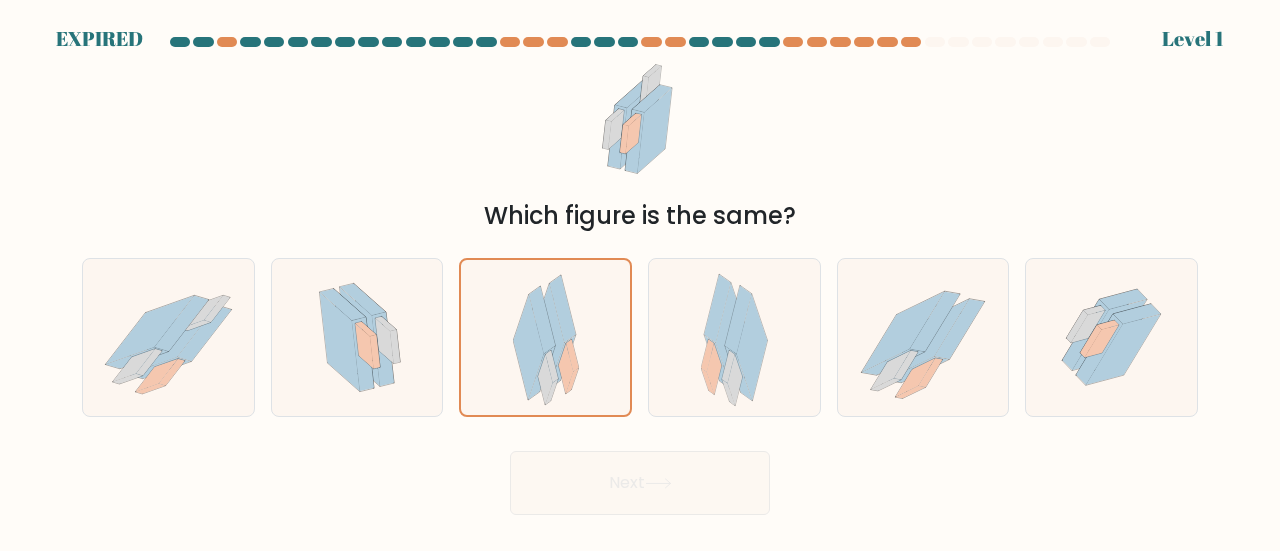 click on "Next" at bounding box center (640, 478) 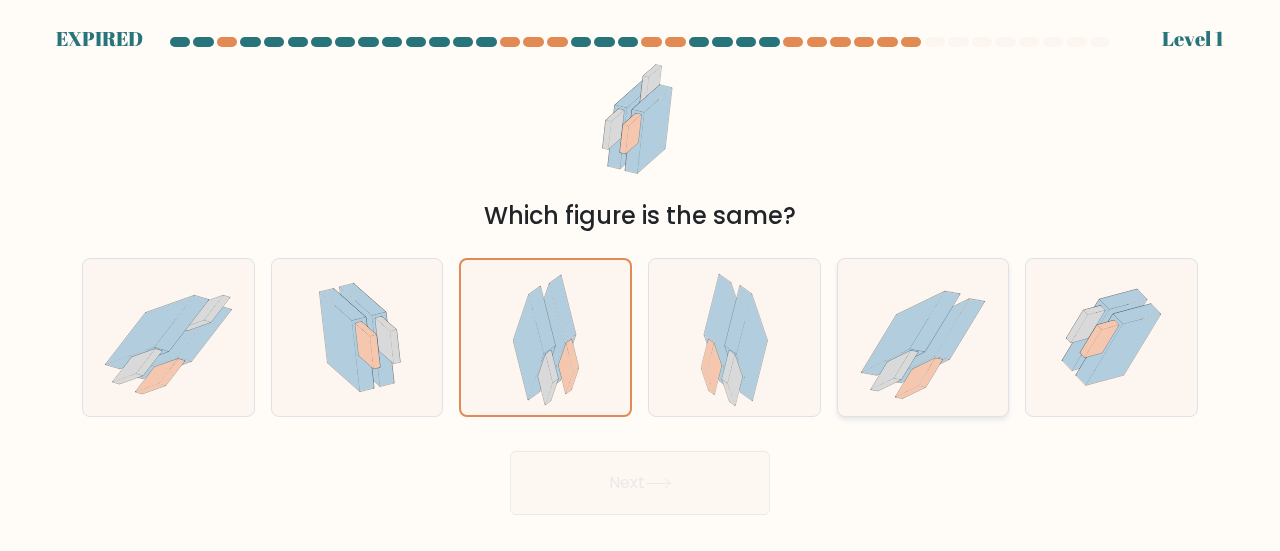 click 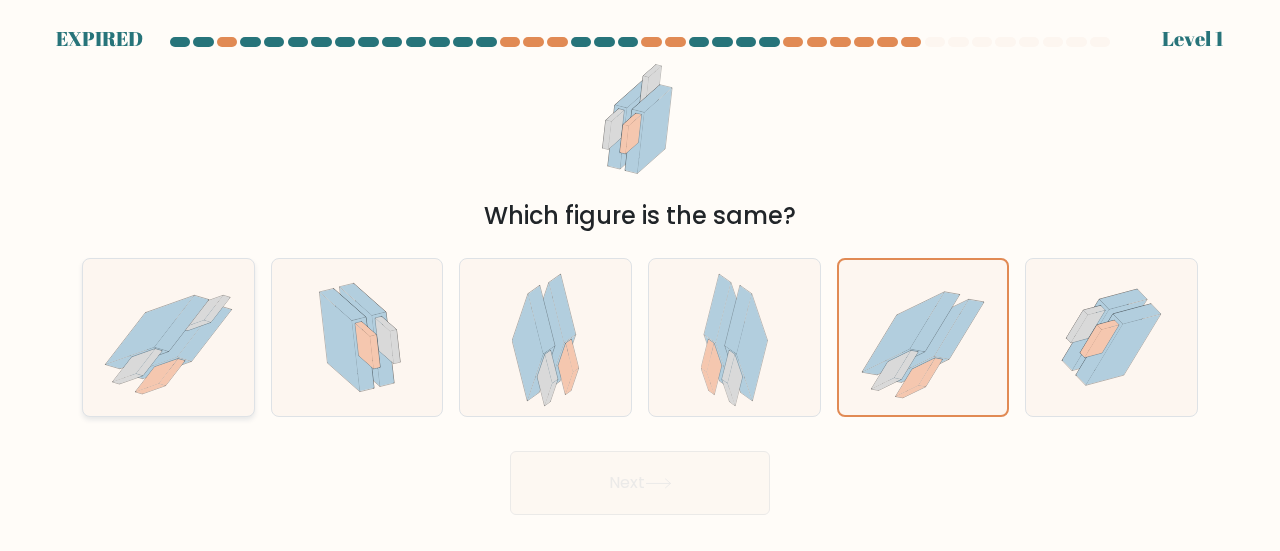 click 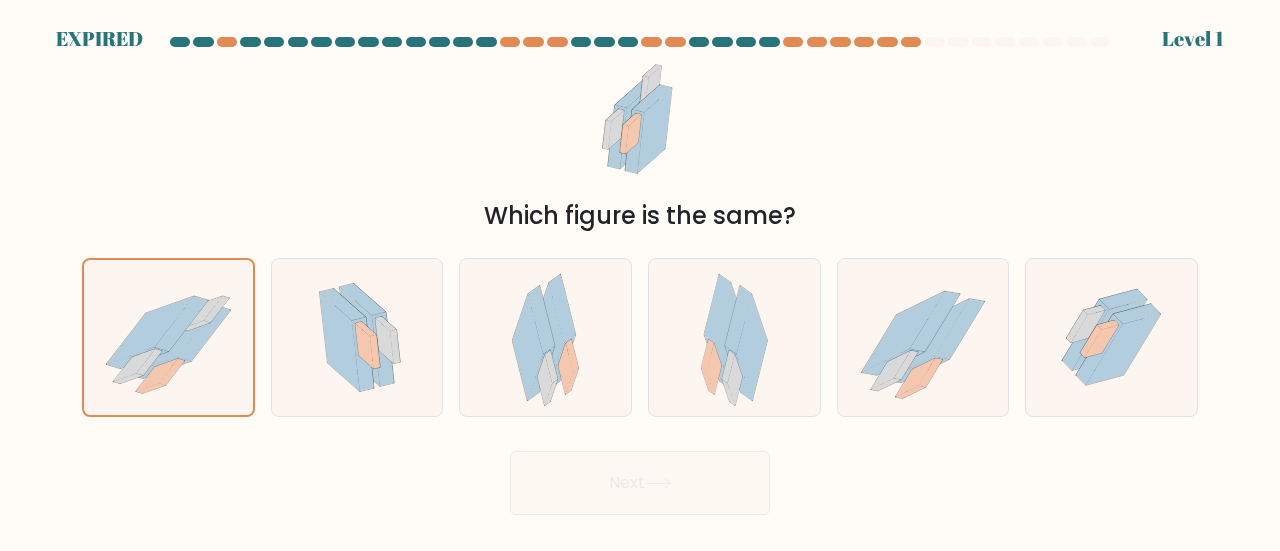 click on "Next" at bounding box center [640, 478] 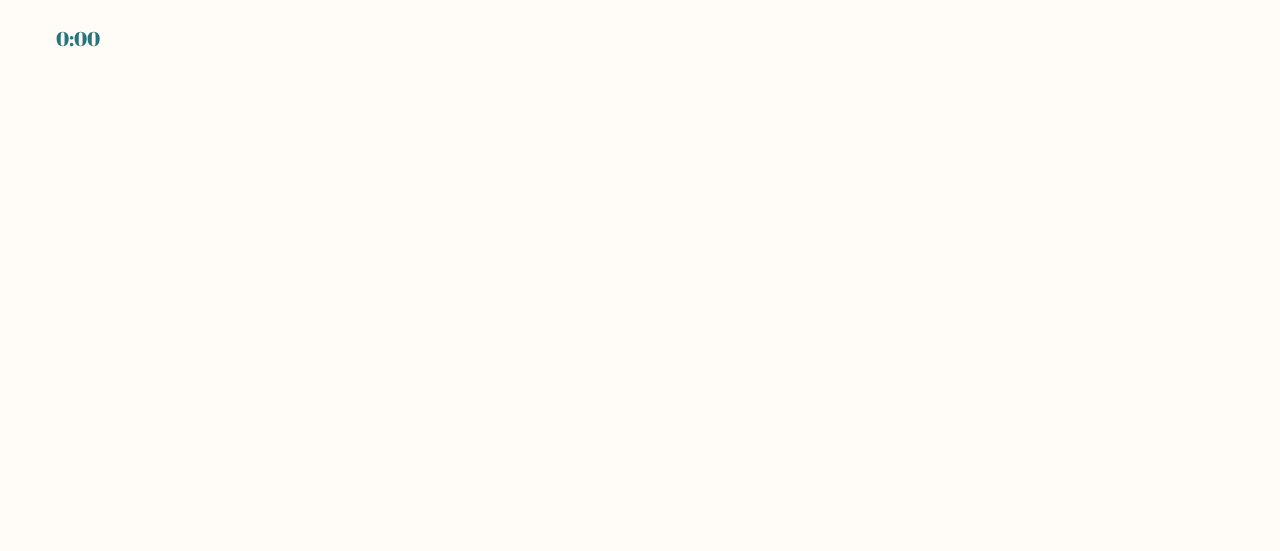 scroll, scrollTop: 0, scrollLeft: 0, axis: both 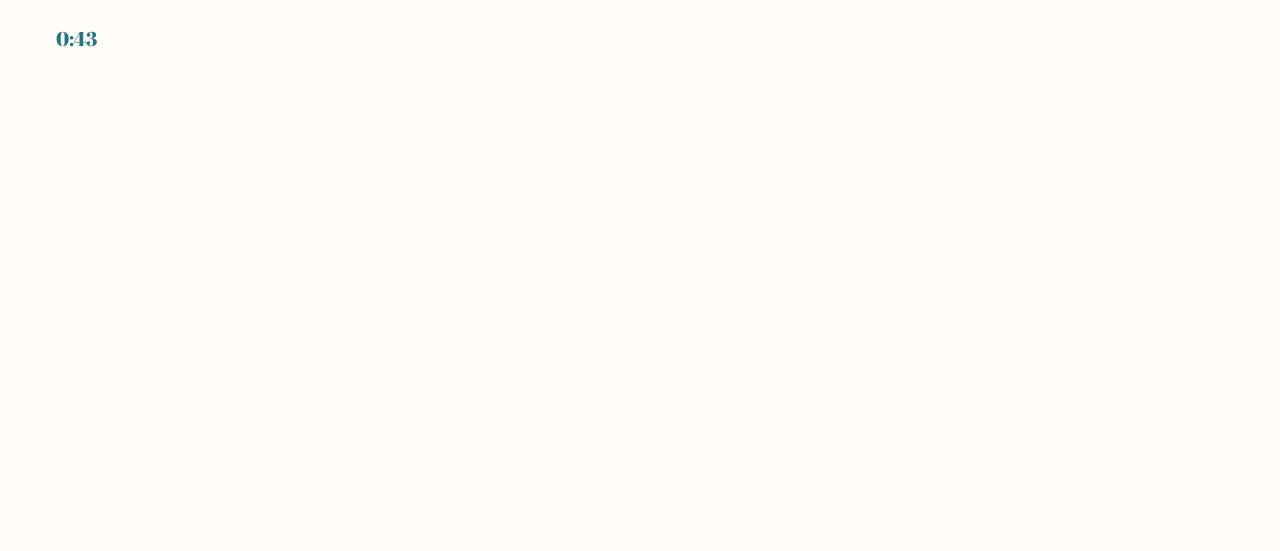 click on "0:43" at bounding box center [640, 275] 